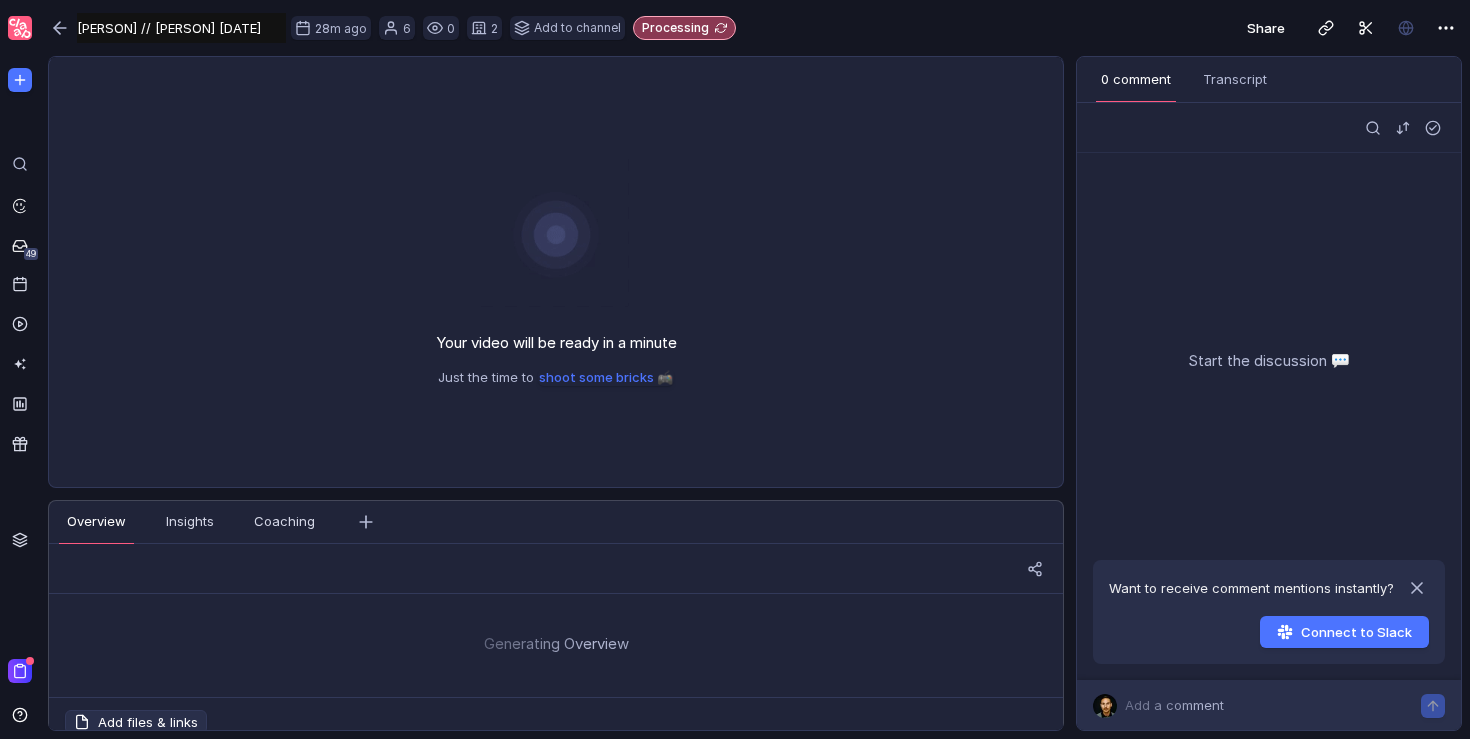 scroll, scrollTop: 0, scrollLeft: 0, axis: both 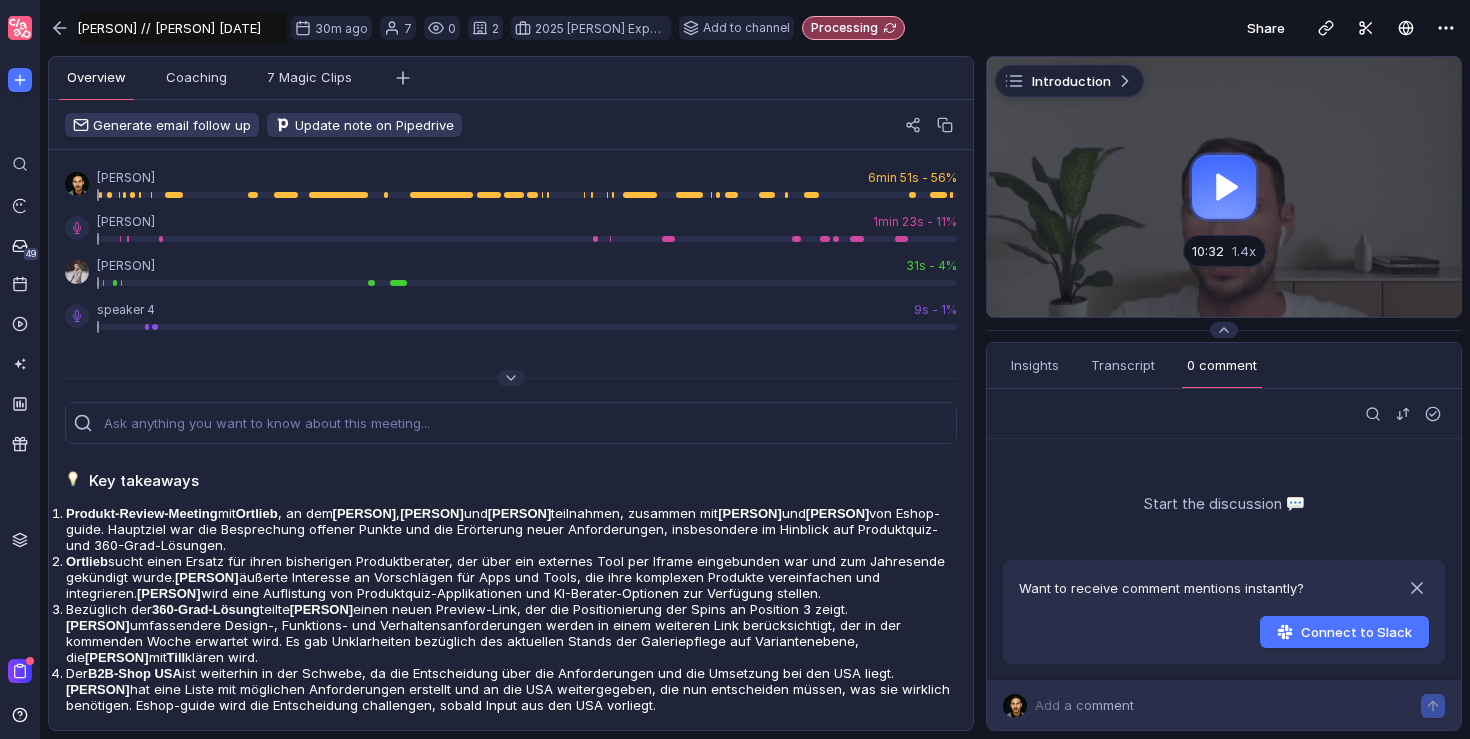 click at bounding box center [26, 33] 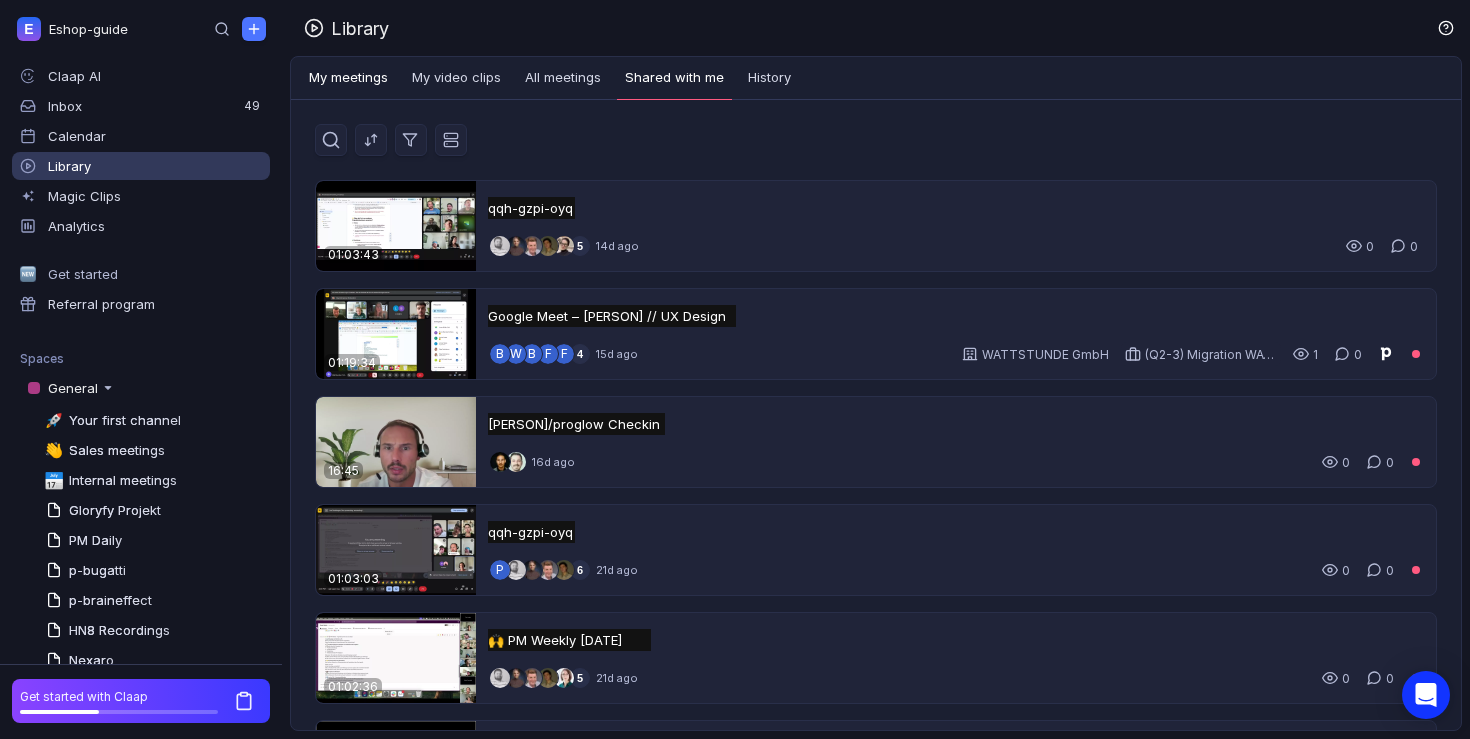 click on "My meetings" at bounding box center [348, 78] 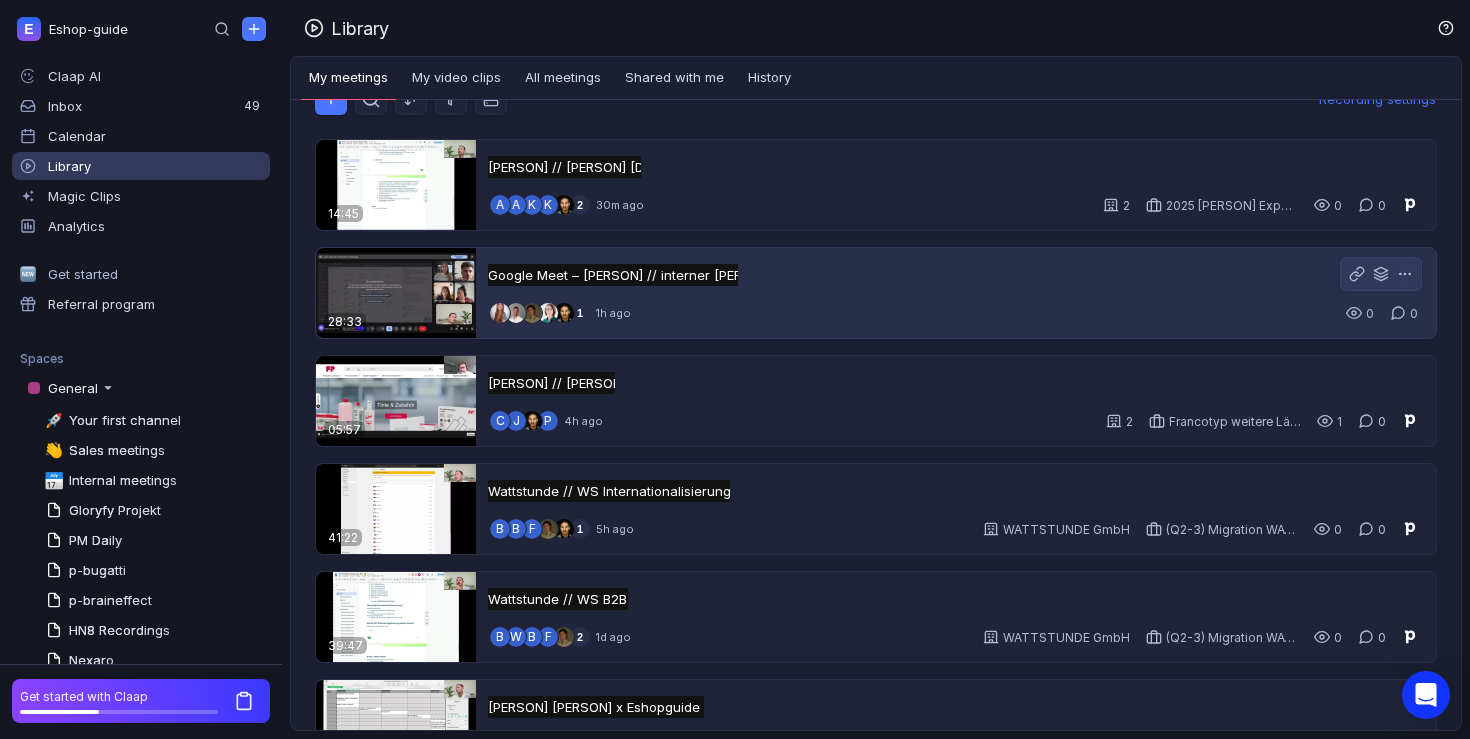 scroll, scrollTop: 39, scrollLeft: 0, axis: vertical 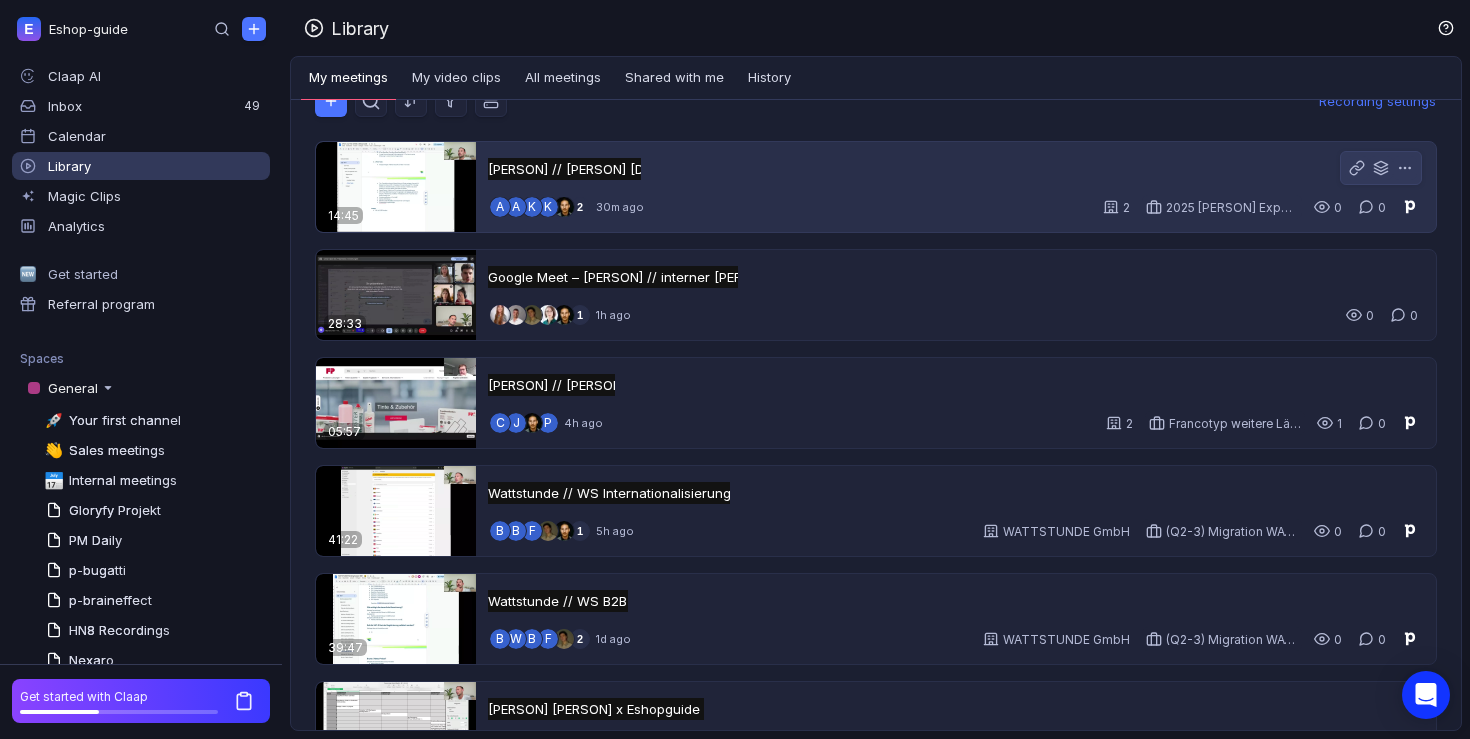 click on "[PERSON] // [PERSON] [DATE] [PERSON] // [PERSON] [DATE] Untitled" at bounding box center (954, 169) 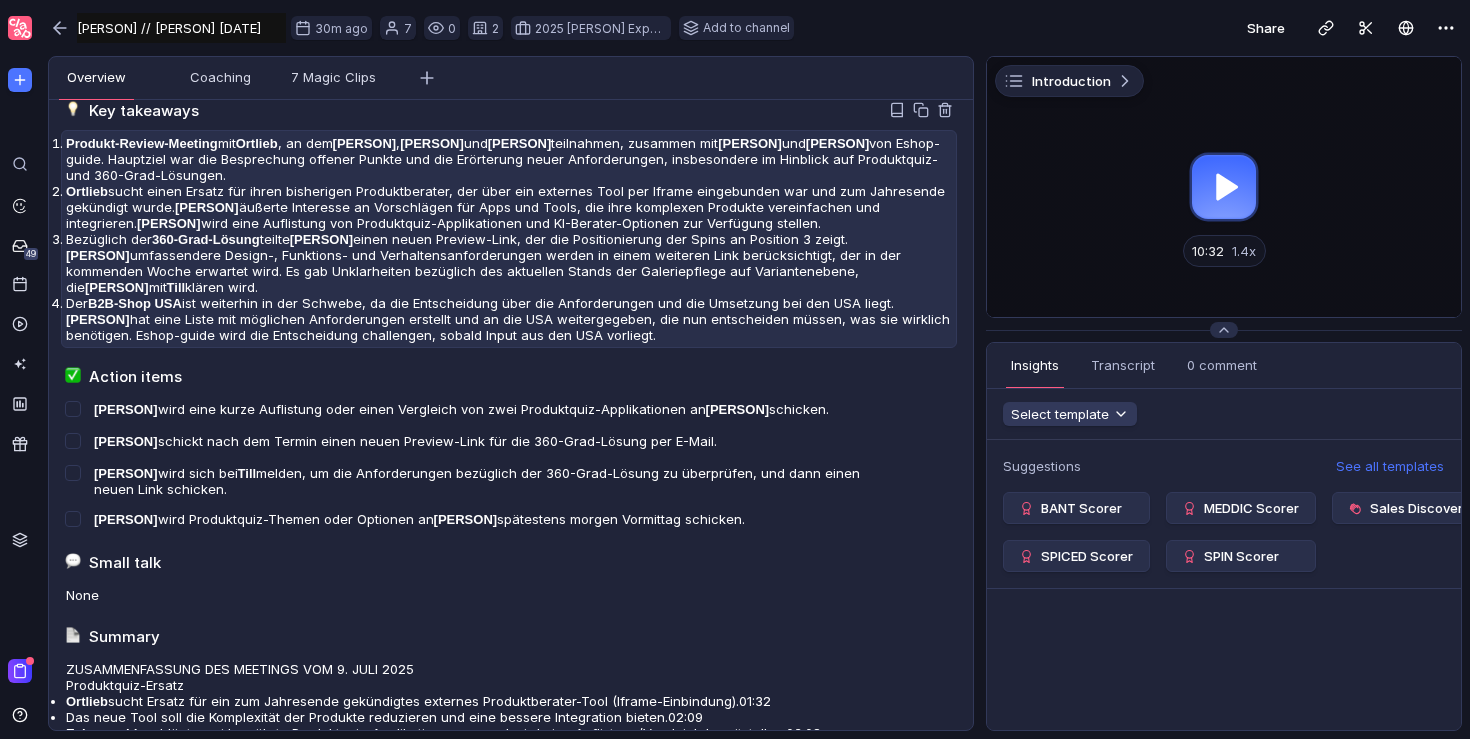 scroll, scrollTop: 341, scrollLeft: 0, axis: vertical 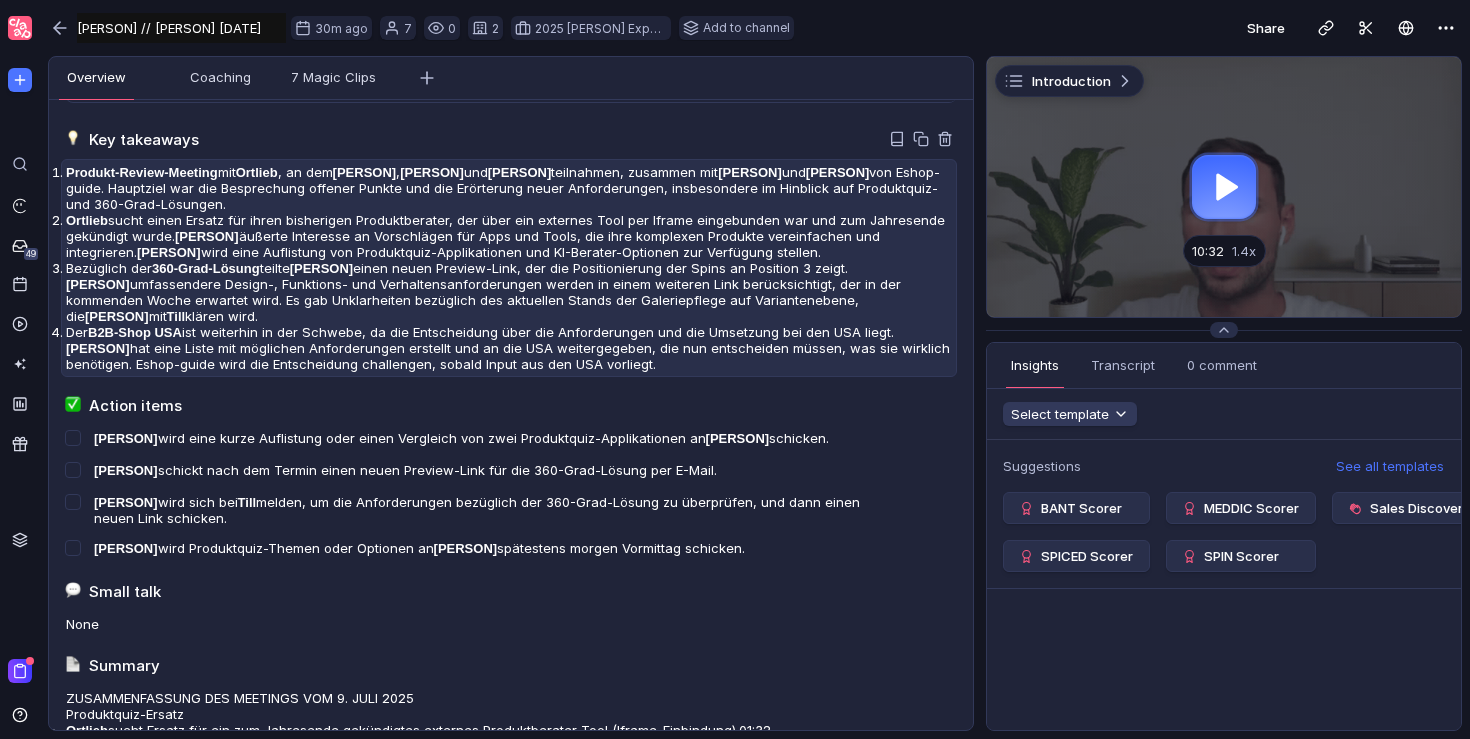 click on "Bezüglich der 360-Grad-Lösung teilte [PERSON] einen neuen Preview-Link, der die Positionierung der Spins an Position 3 zeigt. [PERSON] umfassendere Design-, Funktions- und Verhaltensanforderungen werden in einem weiteren Link berücksichtigt, der in der kommenden Woche erwartet wird. Es gab Unklarheiten bezüglich des aktuellen Stands der Galeriepflege auf Variantenebene, die [PERSON] mit [PERSON] klären wird." at bounding box center [509, 188] 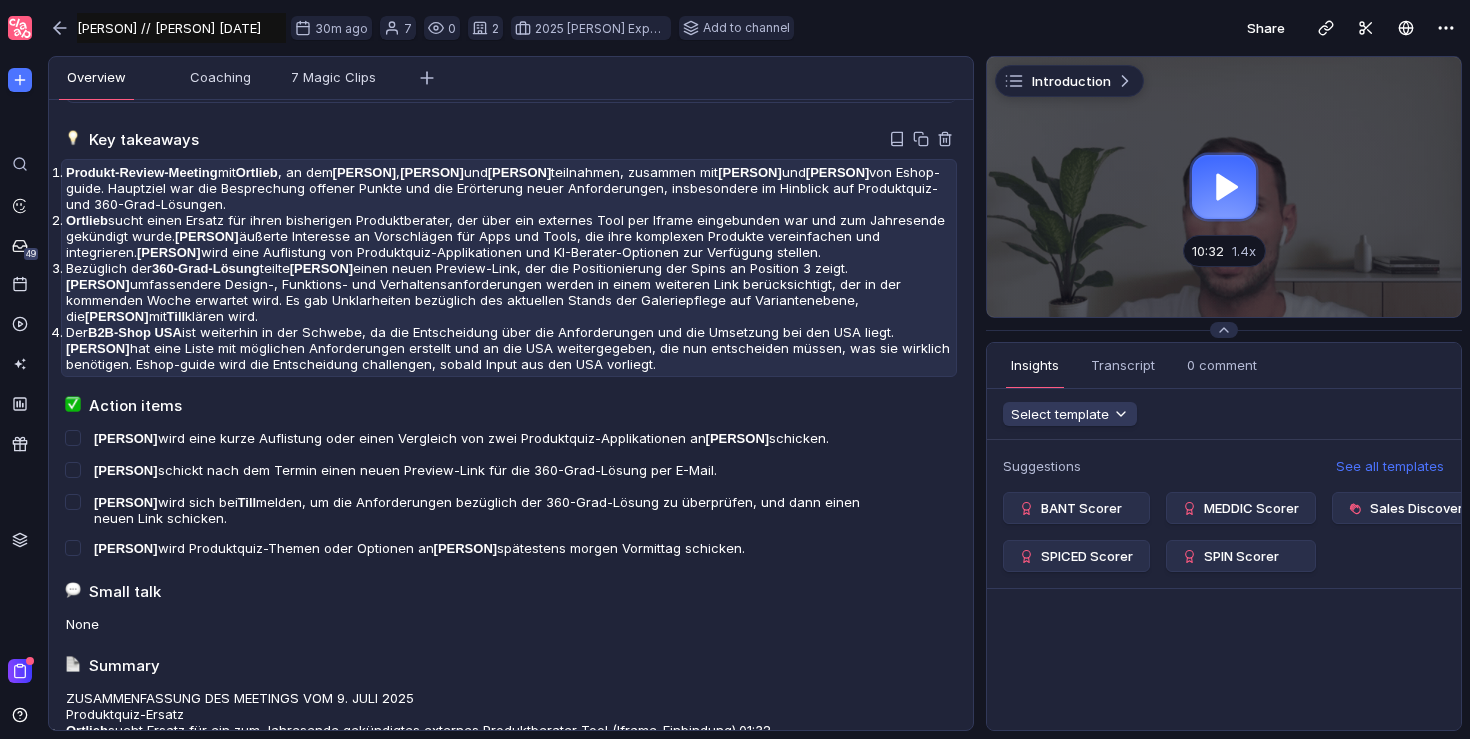 click on "Bezüglich der 360-Grad-Lösung teilte [PERSON] einen neuen Preview-Link, der die Positionierung der Spins an Position 3 zeigt. [PERSON] umfassendere Design-, Funktions- und Verhaltensanforderungen werden in einem weiteren Link berücksichtigt, der in der kommenden Woche erwartet wird. Es gab Unklarheiten bezüglich des aktuellen Stands der Galeriepflege auf Variantenebene, die [PERSON] mit [PERSON] klären wird." at bounding box center [509, 188] 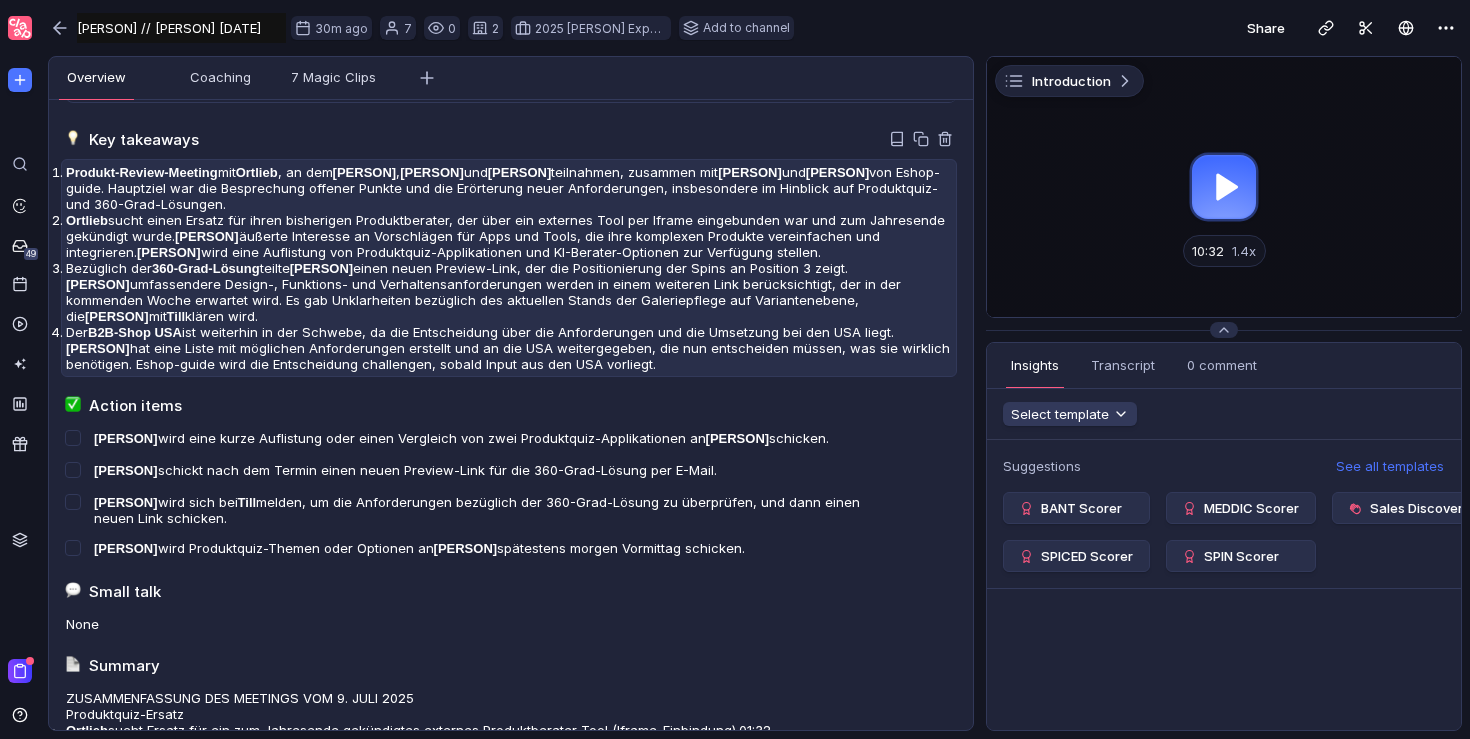 click on "Bezüglich der 360-Grad-Lösung teilte [PERSON] einen neuen Preview-Link, der die Positionierung der Spins an Position 3 zeigt. [PERSON] umfassendere Design-, Funktions- und Verhaltensanforderungen werden in einem weiteren Link berücksichtigt, der in der kommenden Woche erwartet wird. Es gab Unklarheiten bezüglich des aktuellen Stands der Galeriepflege auf Variantenebene, die [PERSON] mit [PERSON] klären wird." at bounding box center (509, 188) 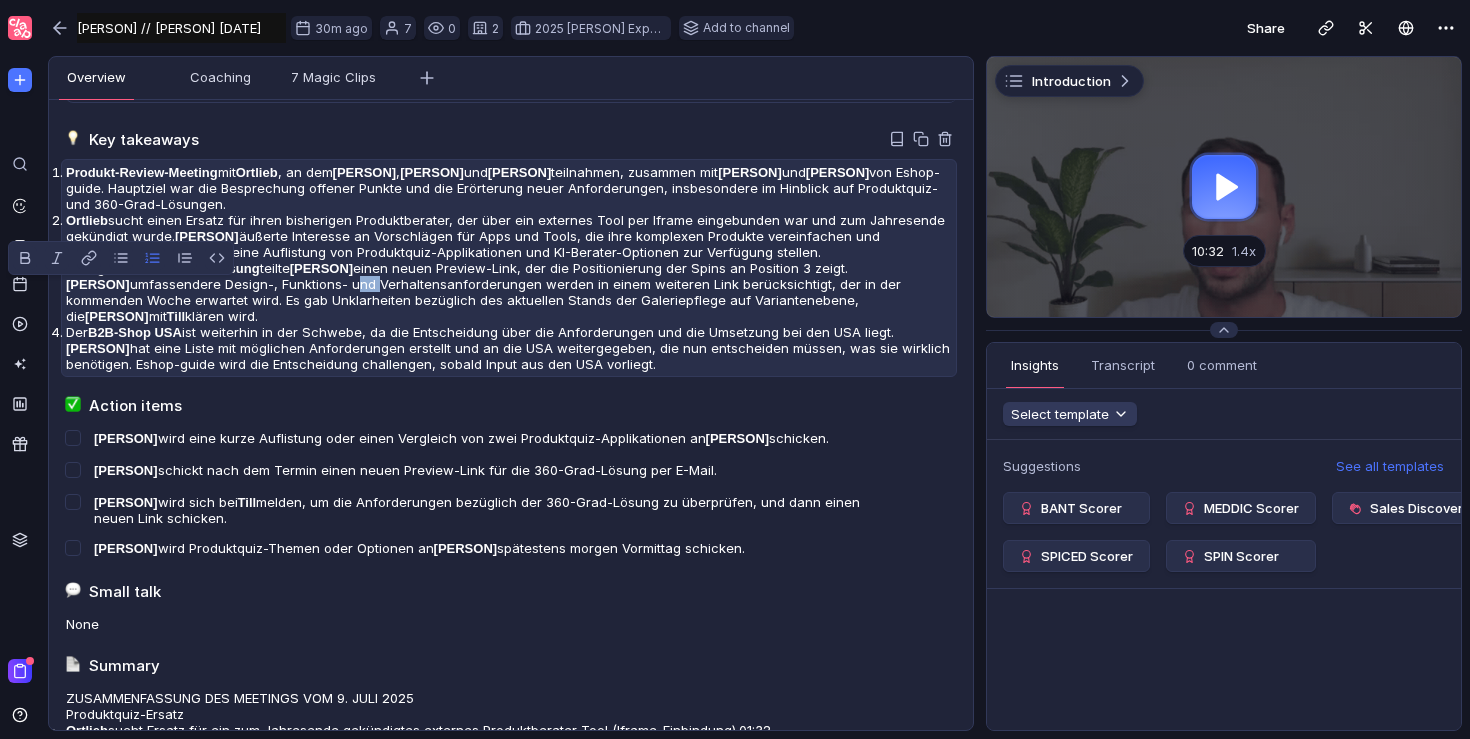 click on "Bezüglich der 360-Grad-Lösung teilte [PERSON] einen neuen Preview-Link, der die Positionierung der Spins an Position 3 zeigt. [PERSON] umfassendere Design-, Funktions- und Verhaltensanforderungen werden in einem weiteren Link berücksichtigt, der in der kommenden Woche erwartet wird. Es gab Unklarheiten bezüglich des aktuellen Stands der Galeriepflege auf Variantenebene, die [PERSON] mit [PERSON] klären wird." at bounding box center [509, 188] 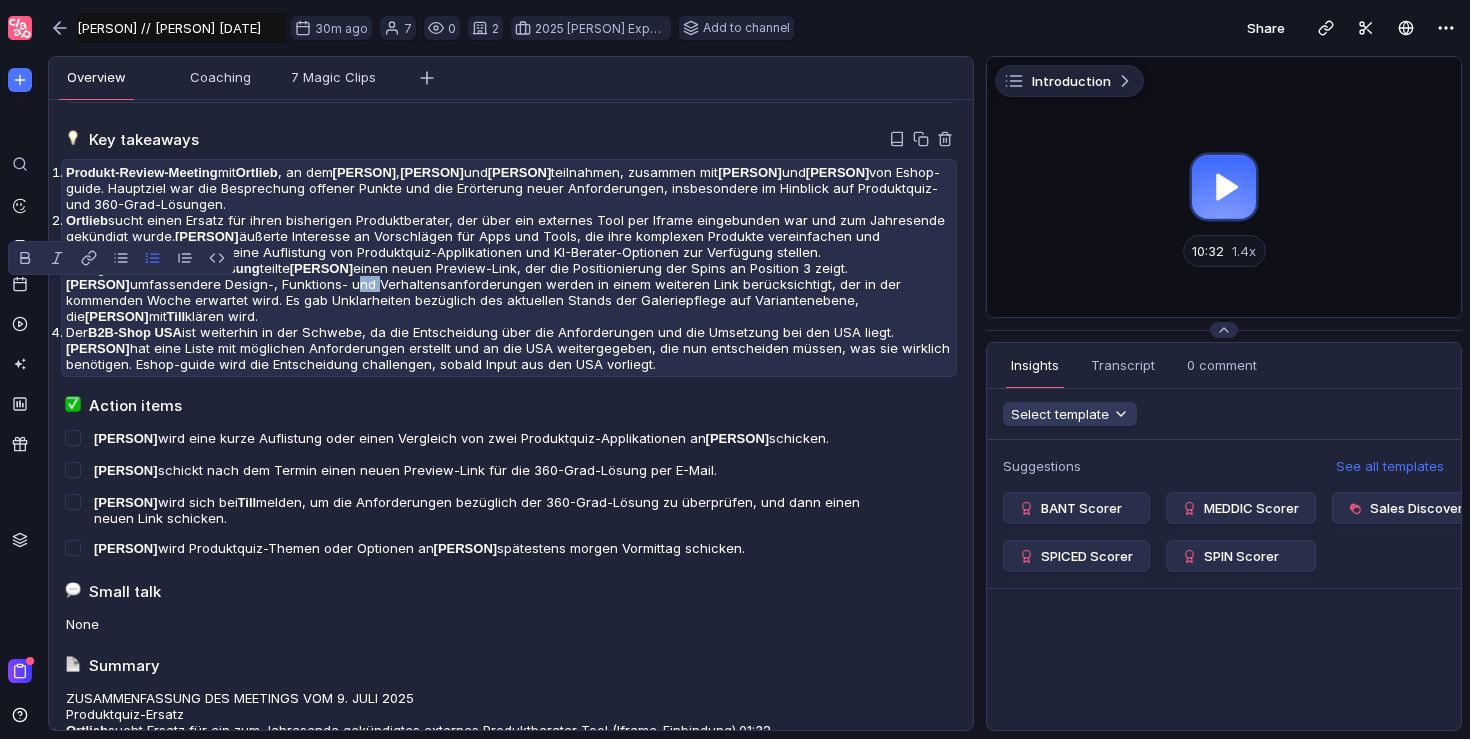 click on "Bezüglich der 360-Grad-Lösung teilte [PERSON] einen neuen Preview-Link, der die Positionierung der Spins an Position 3 zeigt. [PERSON] umfassendere Design-, Funktions- und Verhaltensanforderungen werden in einem weiteren Link berücksichtigt, der in der kommenden Woche erwartet wird. Es gab Unklarheiten bezüglich des aktuellen Stands der Galeriepflege auf Variantenebene, die [PERSON] mit [PERSON] klären wird." at bounding box center (509, 188) 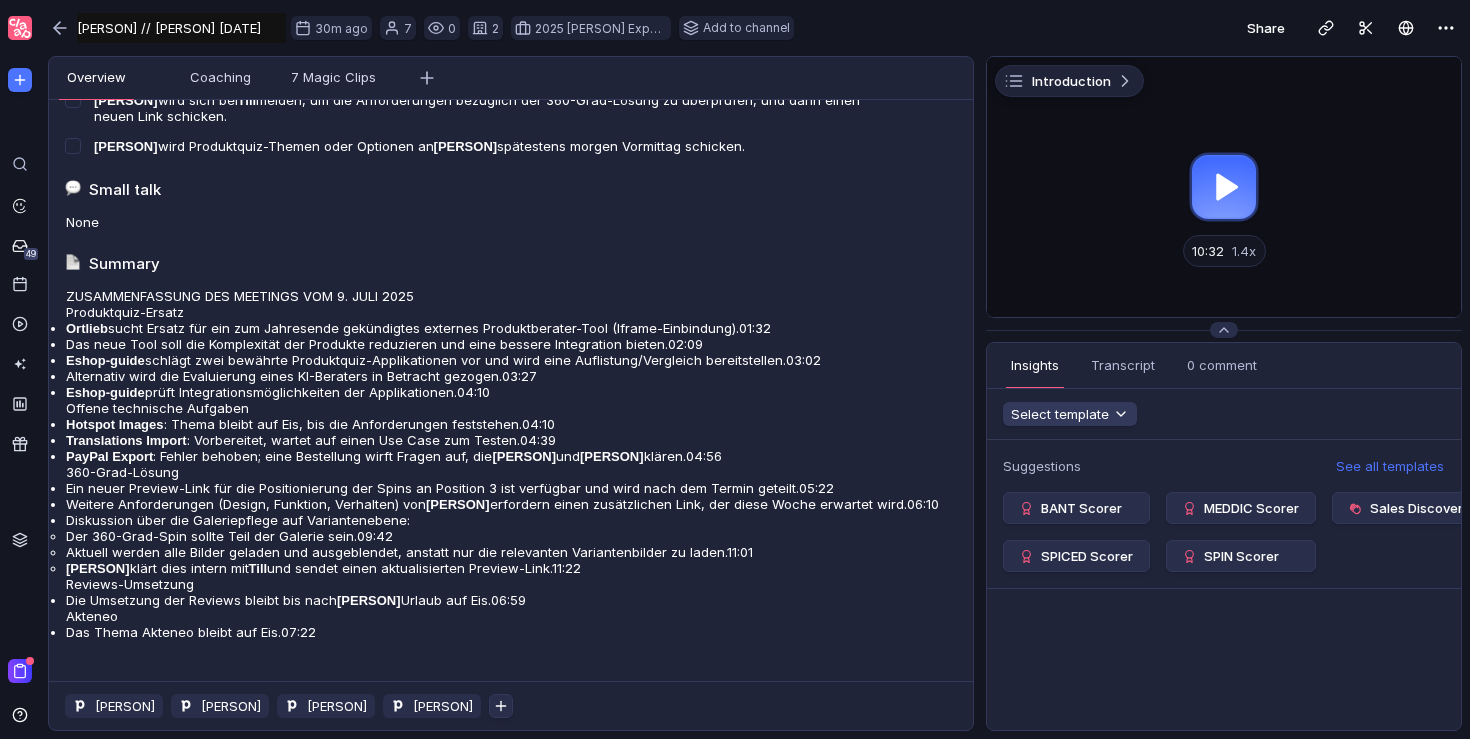 scroll, scrollTop: 1092, scrollLeft: 0, axis: vertical 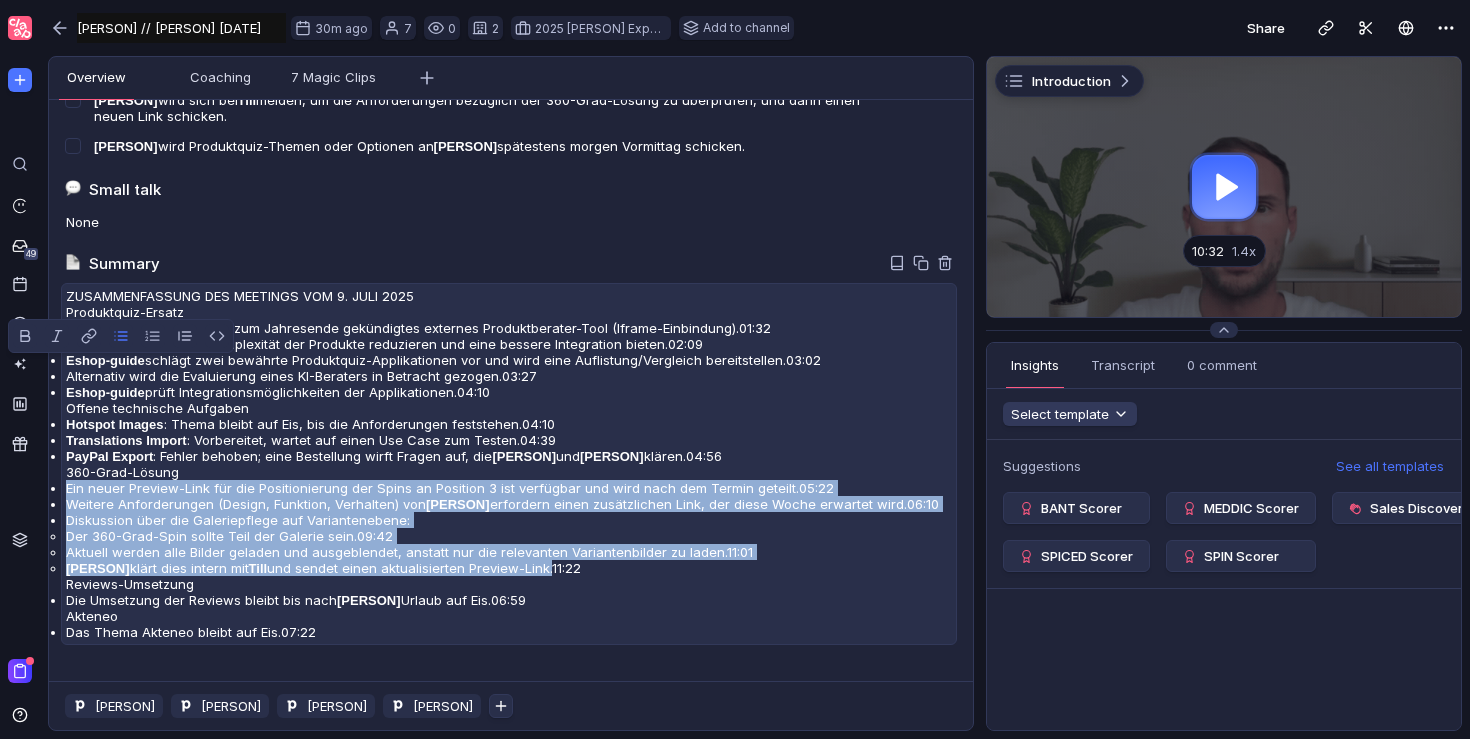 drag, startPoint x: 84, startPoint y: 365, endPoint x: 717, endPoint y: 522, distance: 652.17944 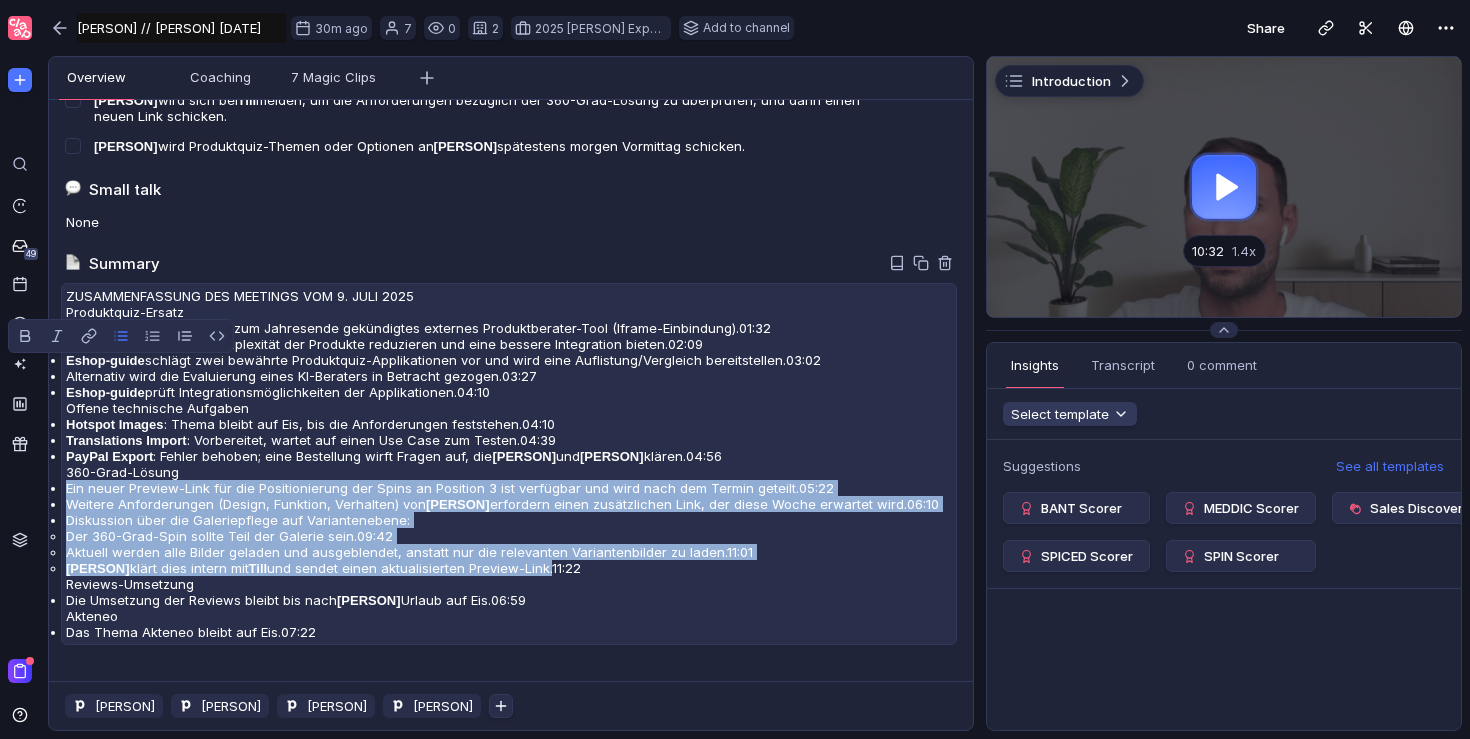 click on "Ein neuer Preview-Link für die Positionierung der Spins an Position 3 ist verfügbar und wird nach dem Termin geteilt. 05:22 Weitere Anforderungen (Design, Funktion, Verhalten) von [PERSON] erfordern einen zusätzlichen Link, der diese Woche erwartet wird. 06:10 Diskussion über die Galeriepflege auf Variantenebene: Der 360-Grad-Spin sollte Teil der Galerie sein. 09:42 Aktuell werden alle Bilder geladen und ausgeblendet, anstatt nur die relevanten Variantenbilder zu laden. 11:01 [PERSON] klärt dies intern mit [PERSON] und sendet einen aktualisierten Preview-Link. 11:22" at bounding box center (509, 528) 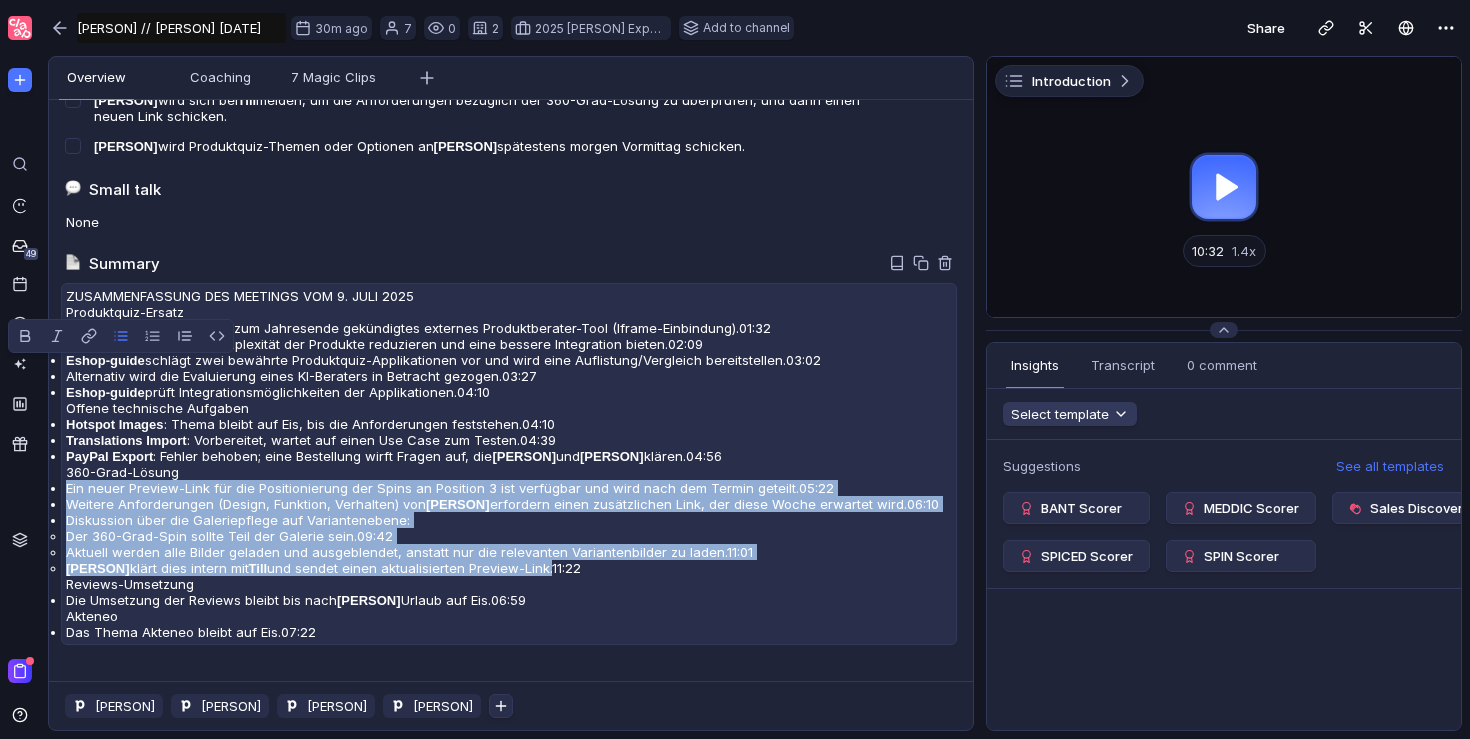 copy on "Ein neuer Preview-Link für die Positionierung der Spins an Position 3 ist verfügbar und wird nach dem Termin geteilt. 05:22 Weitere Anforderungen (Design, Funktion, Verhalten) von [PERSON] erfordern einen zusätzlichen Link, der diese Woche erwartet wird. 06:10 Diskussion über die Galeriepflege auf Variantenebene: Der 360-Grad-Spin sollte Teil der Galerie sein. 09:42 Aktuell werden alle Bilder geladen und ausgeblendet, anstatt nur die relevanten Variantenbilder zu laden. 11:01 [PERSON] klärt dies intern mit [PERSON] und sendet einen aktualisierten Preview-Link." 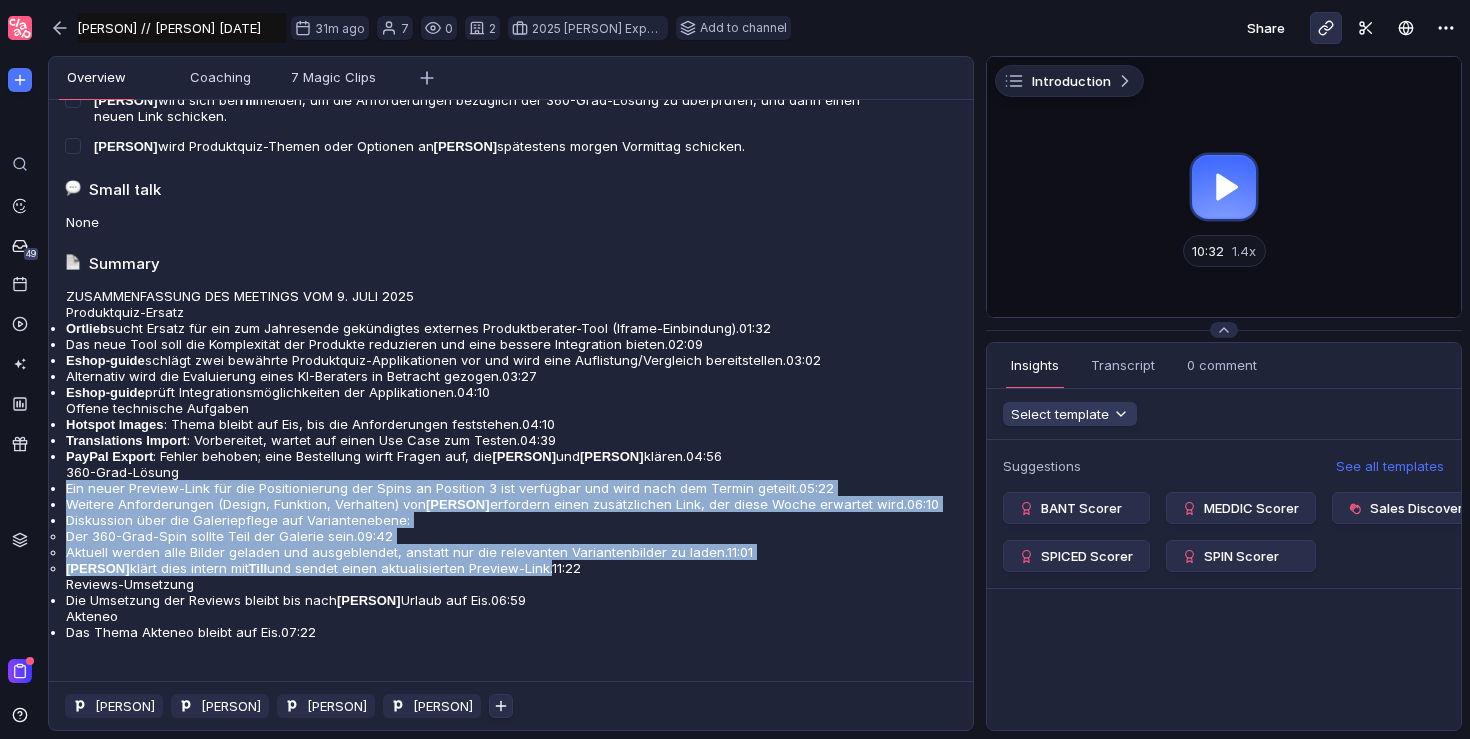 click at bounding box center (1326, 28) 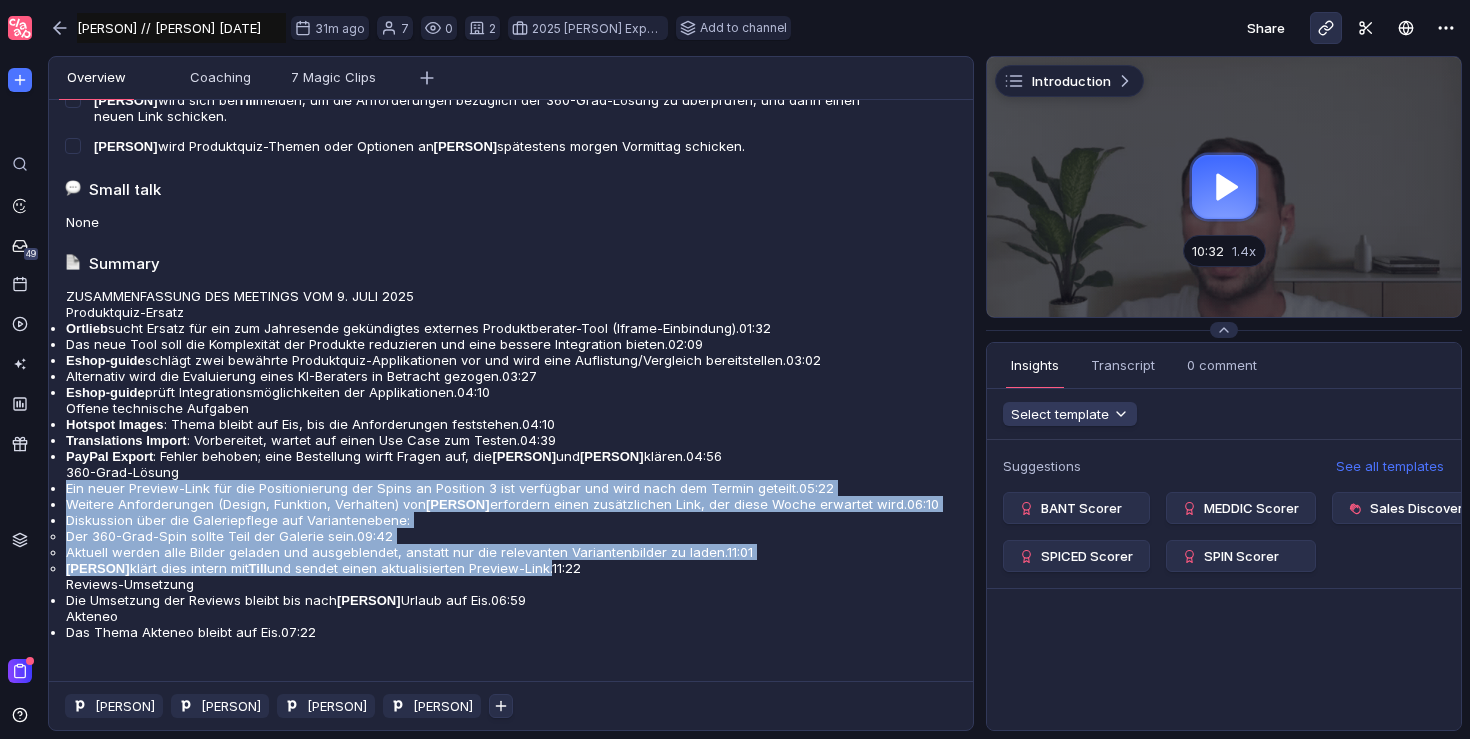 click at bounding box center (1326, 28) 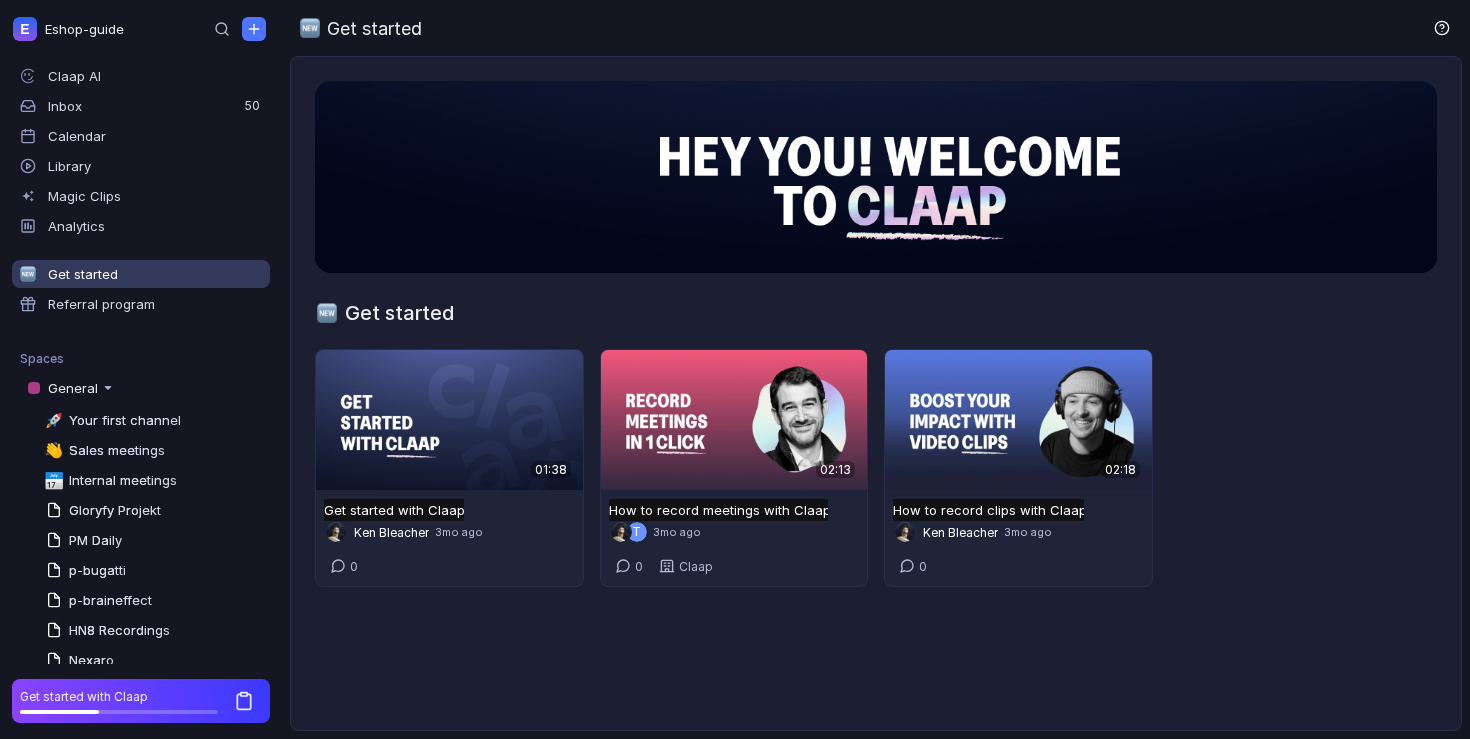 scroll, scrollTop: 0, scrollLeft: 0, axis: both 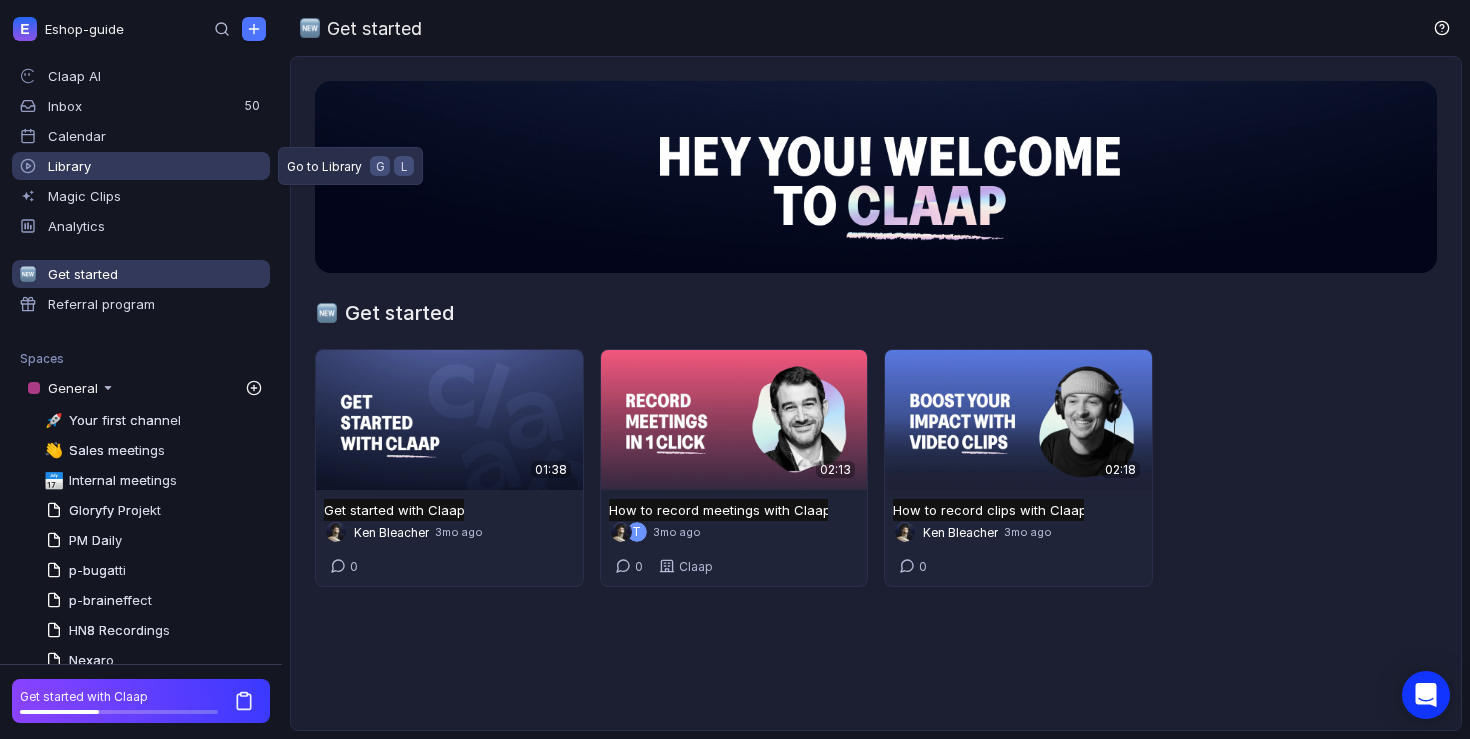 click on "Library" at bounding box center (69, 166) 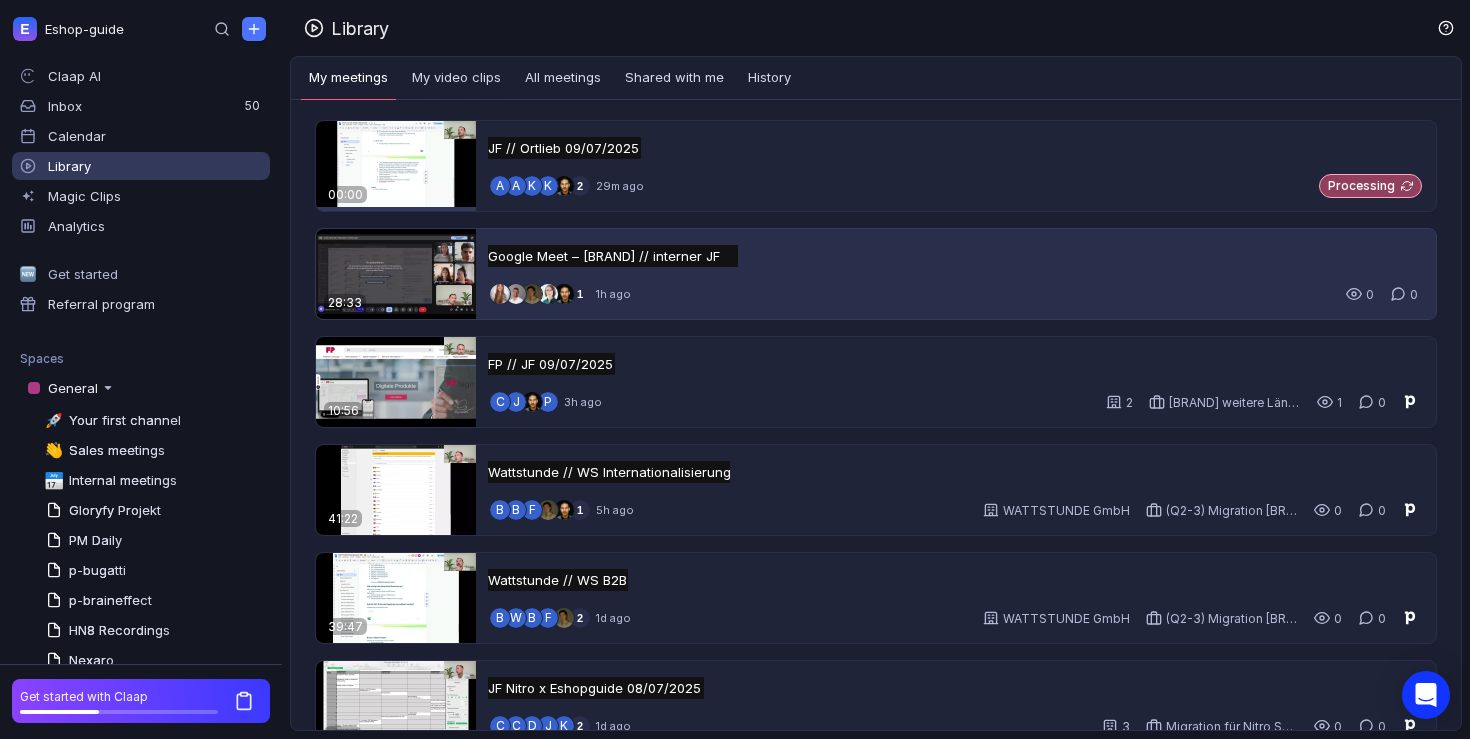 scroll, scrollTop: 69, scrollLeft: 0, axis: vertical 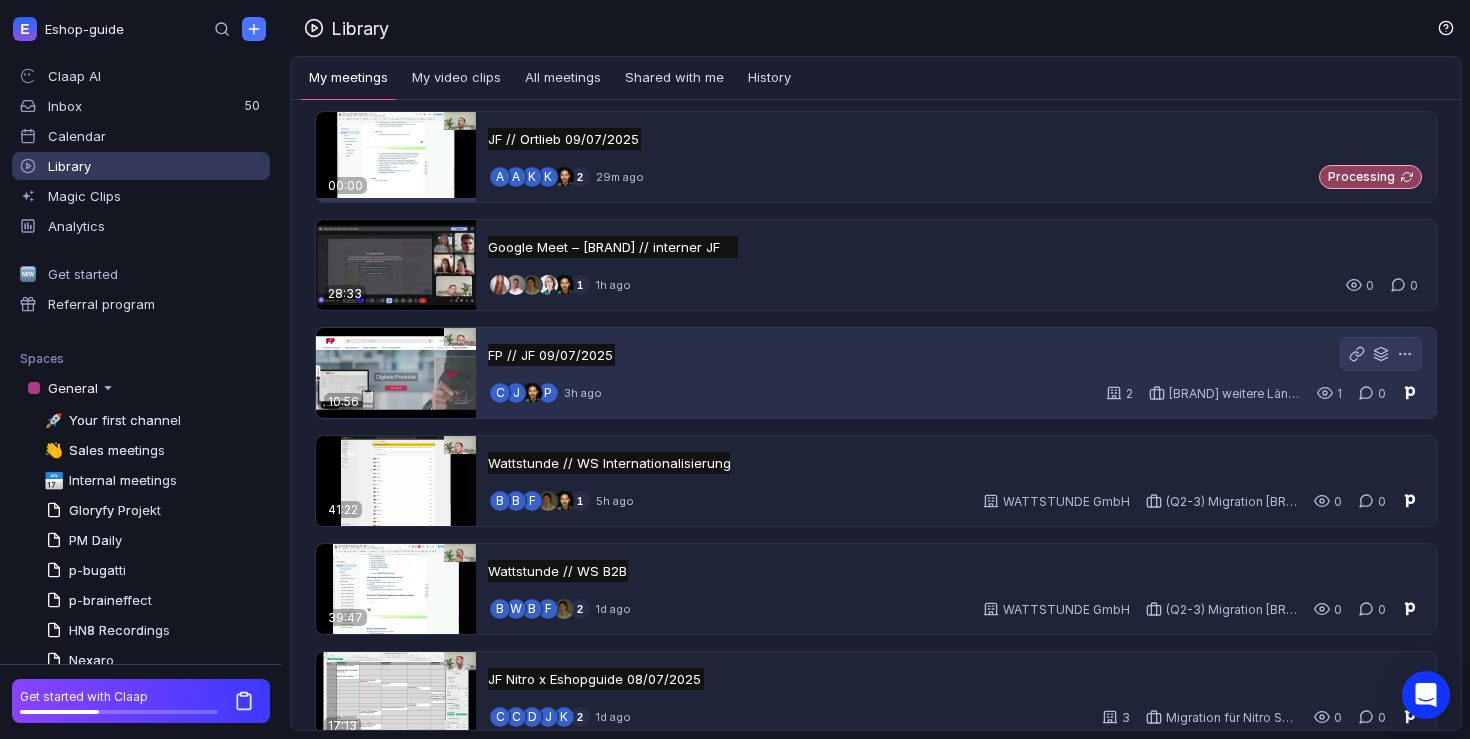 click on "FP // JF 09/07/2025 FP // JF 09/07/2025 Untitled C J P 3h ago 2 Francotyp weitere Länder 1 0" at bounding box center (956, 373) 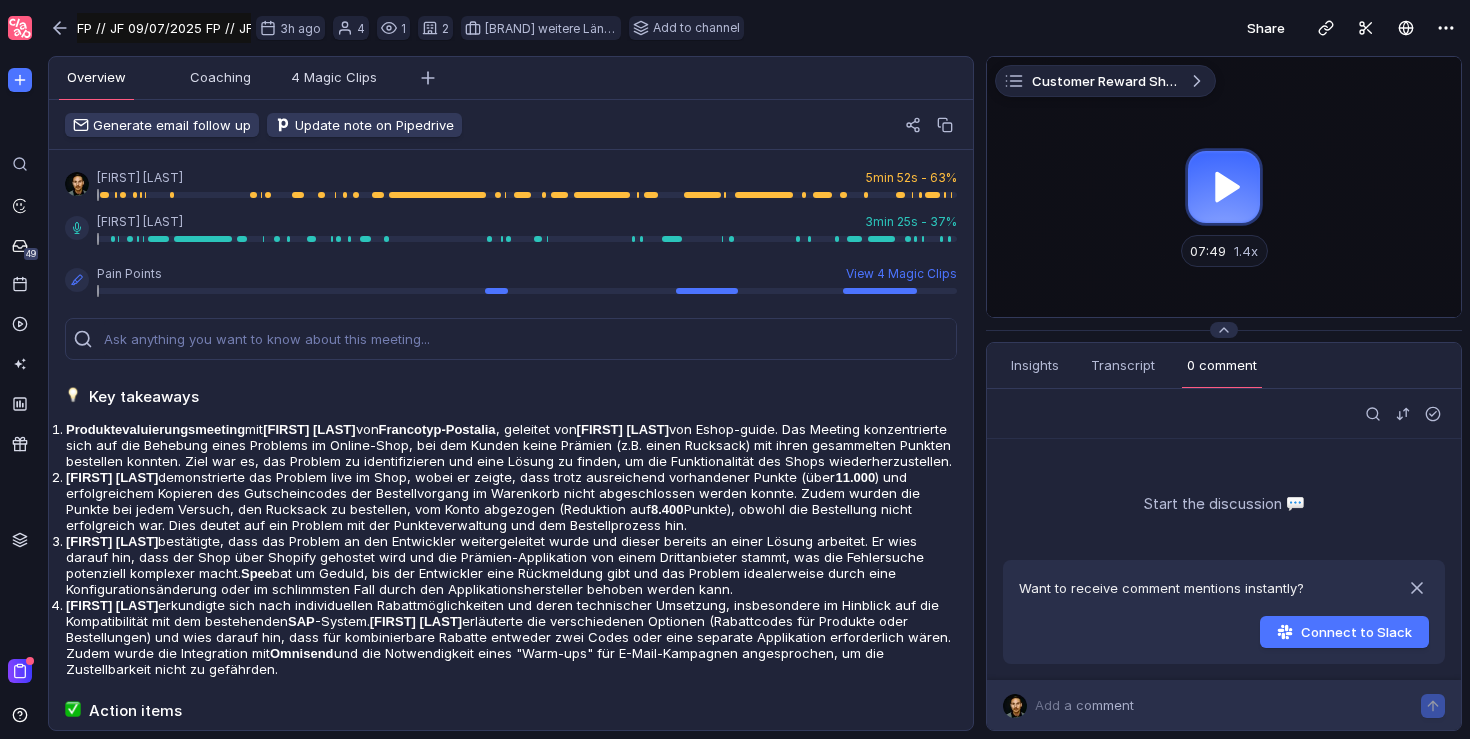 click at bounding box center [1224, 187] 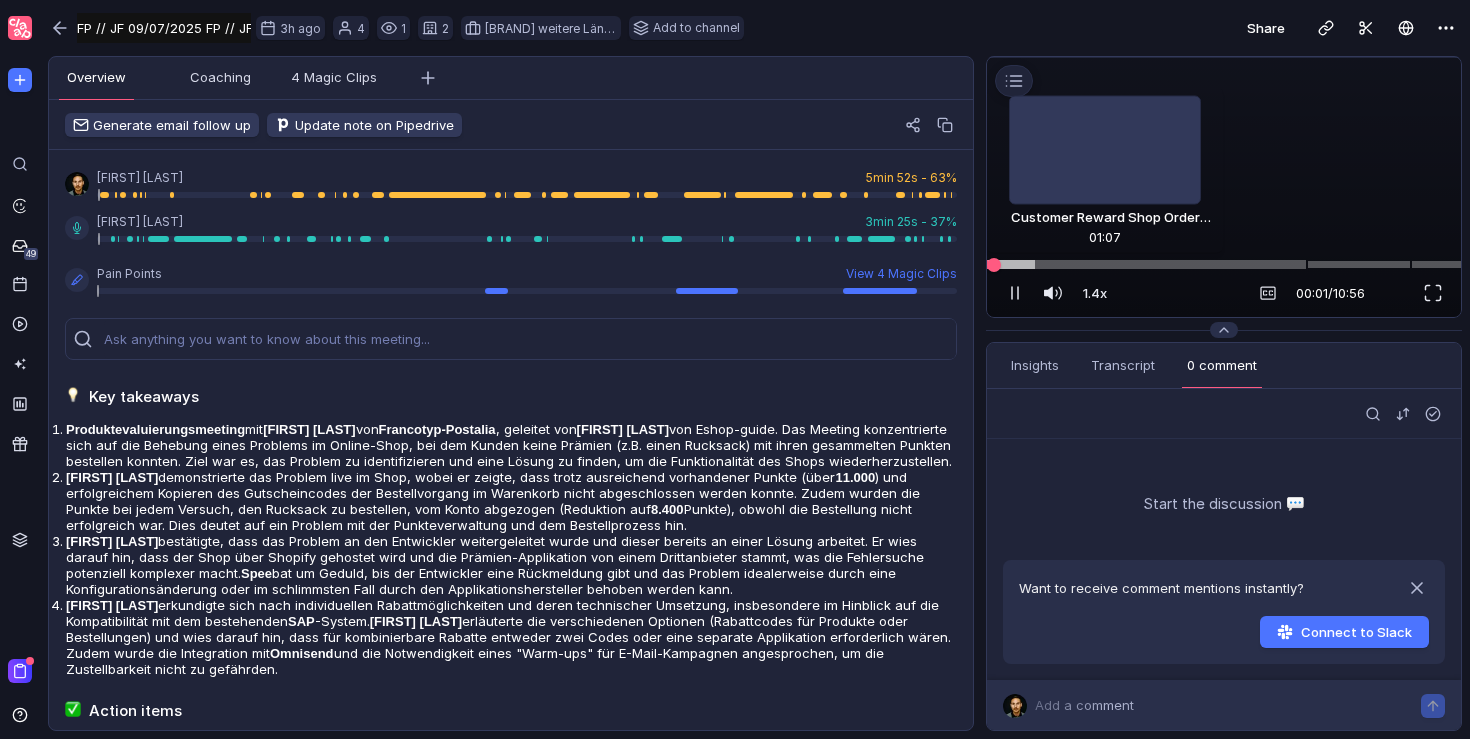 click at bounding box center (1224, 264) 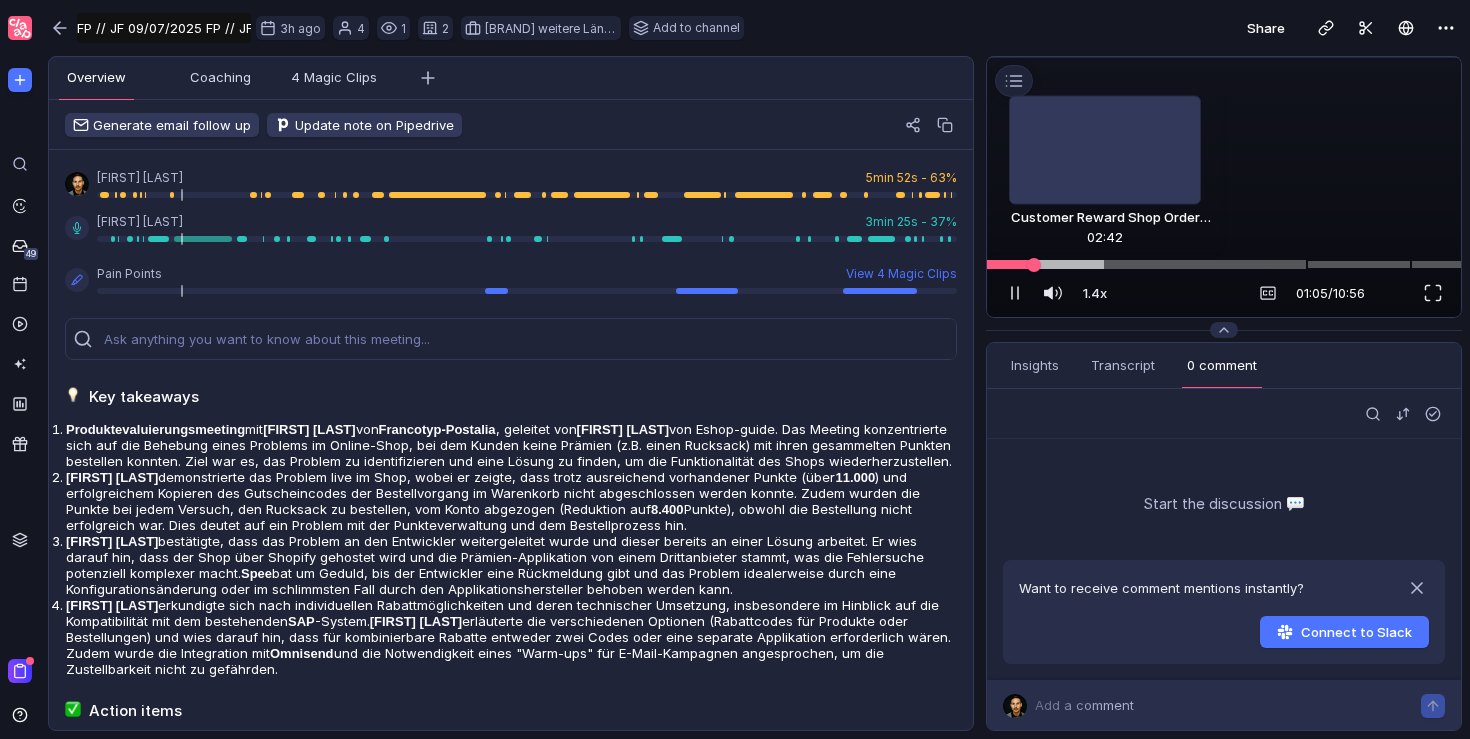 click at bounding box center [1224, 264] 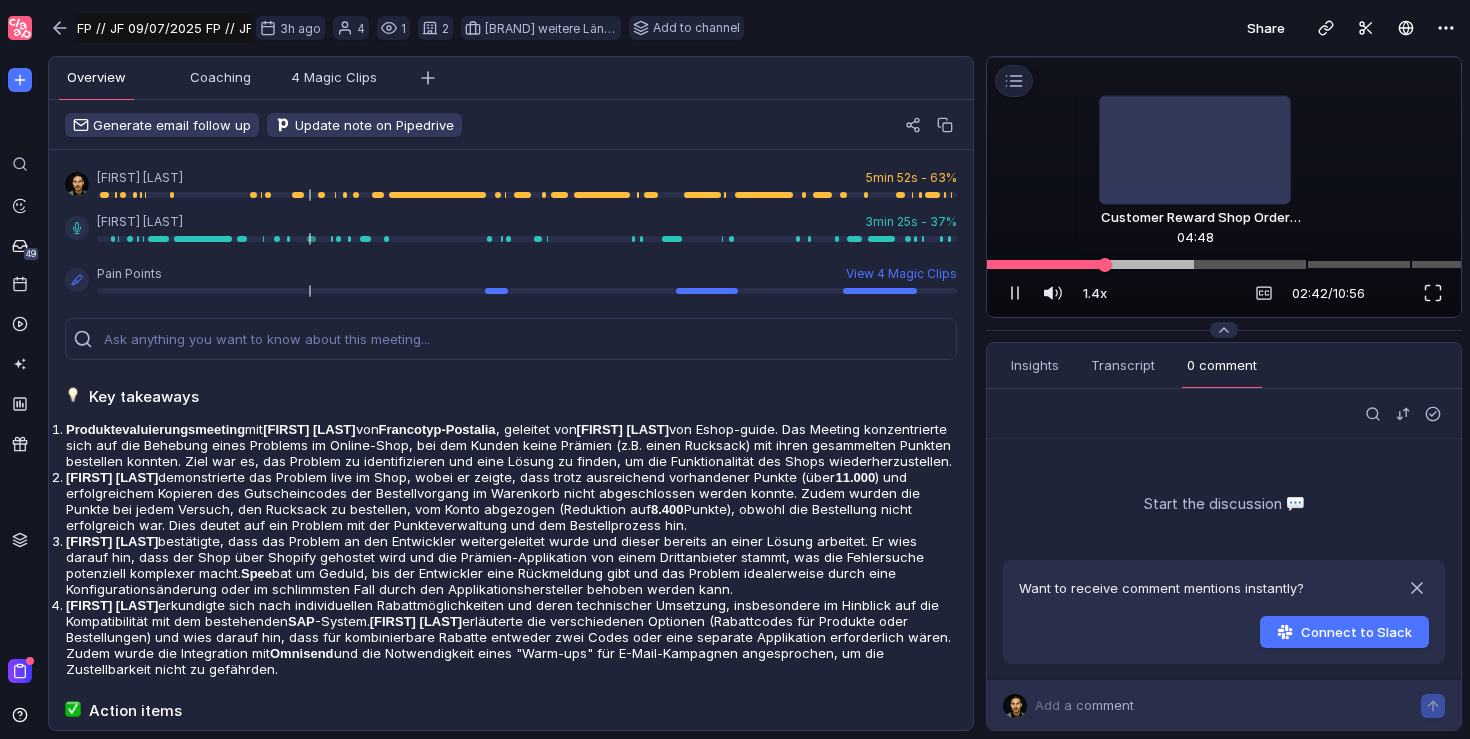 click at bounding box center [1224, 264] 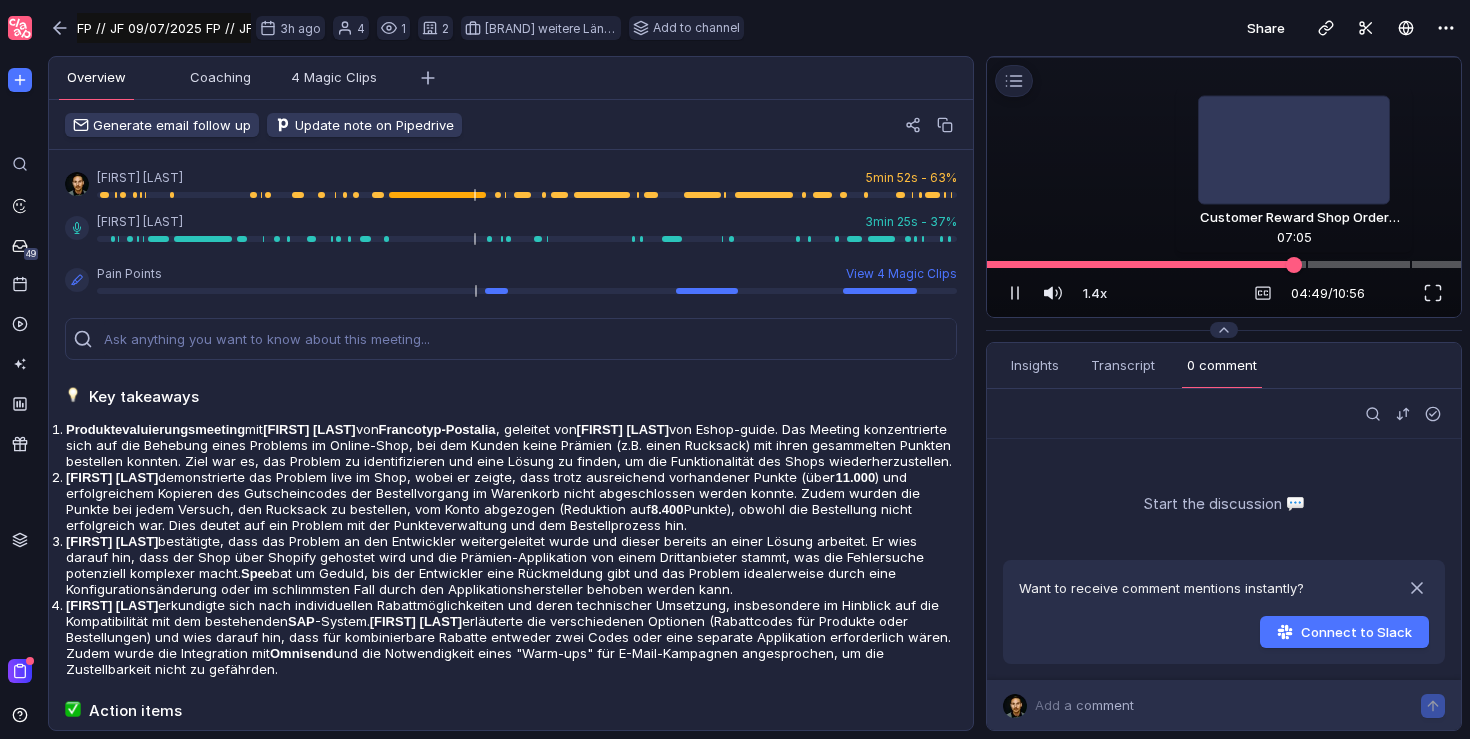 click at bounding box center [1224, 264] 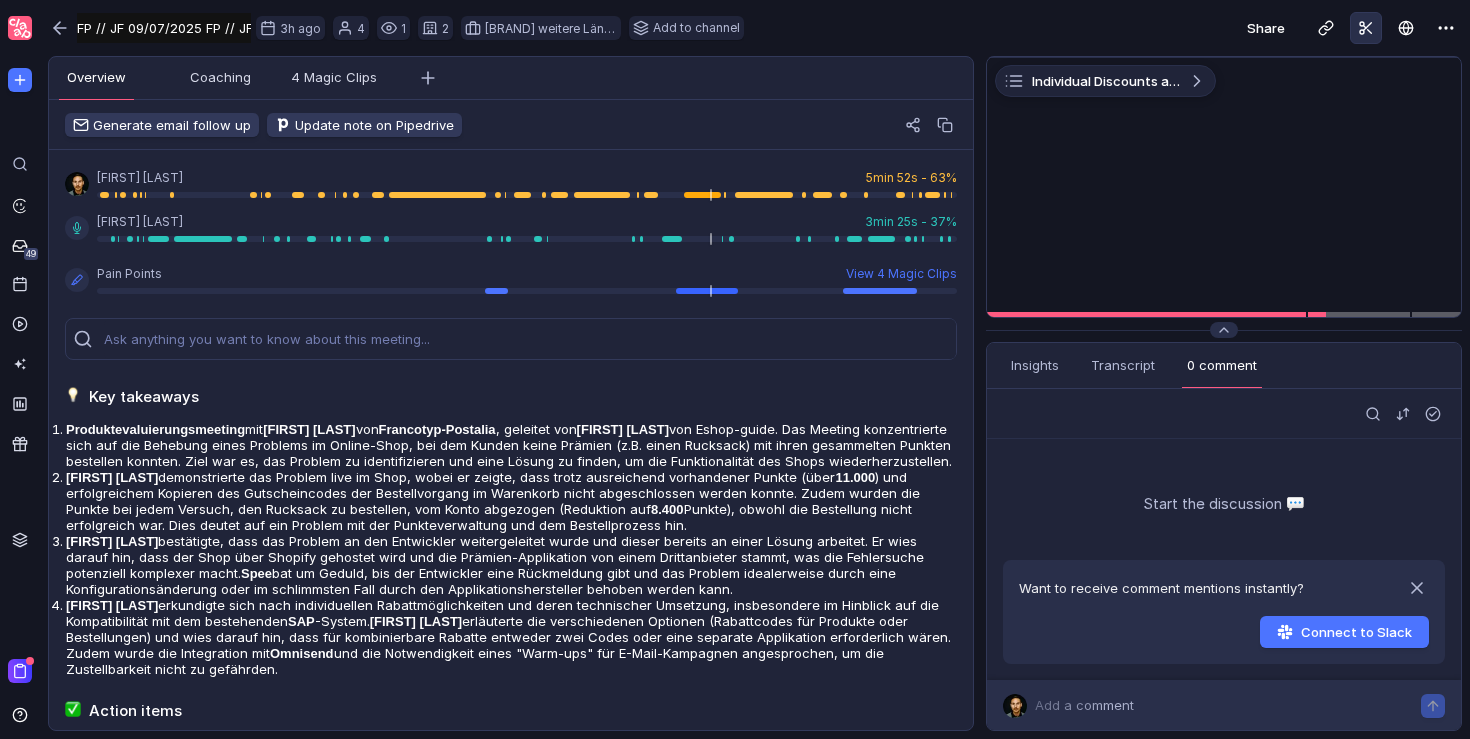 click at bounding box center [1362, 32] 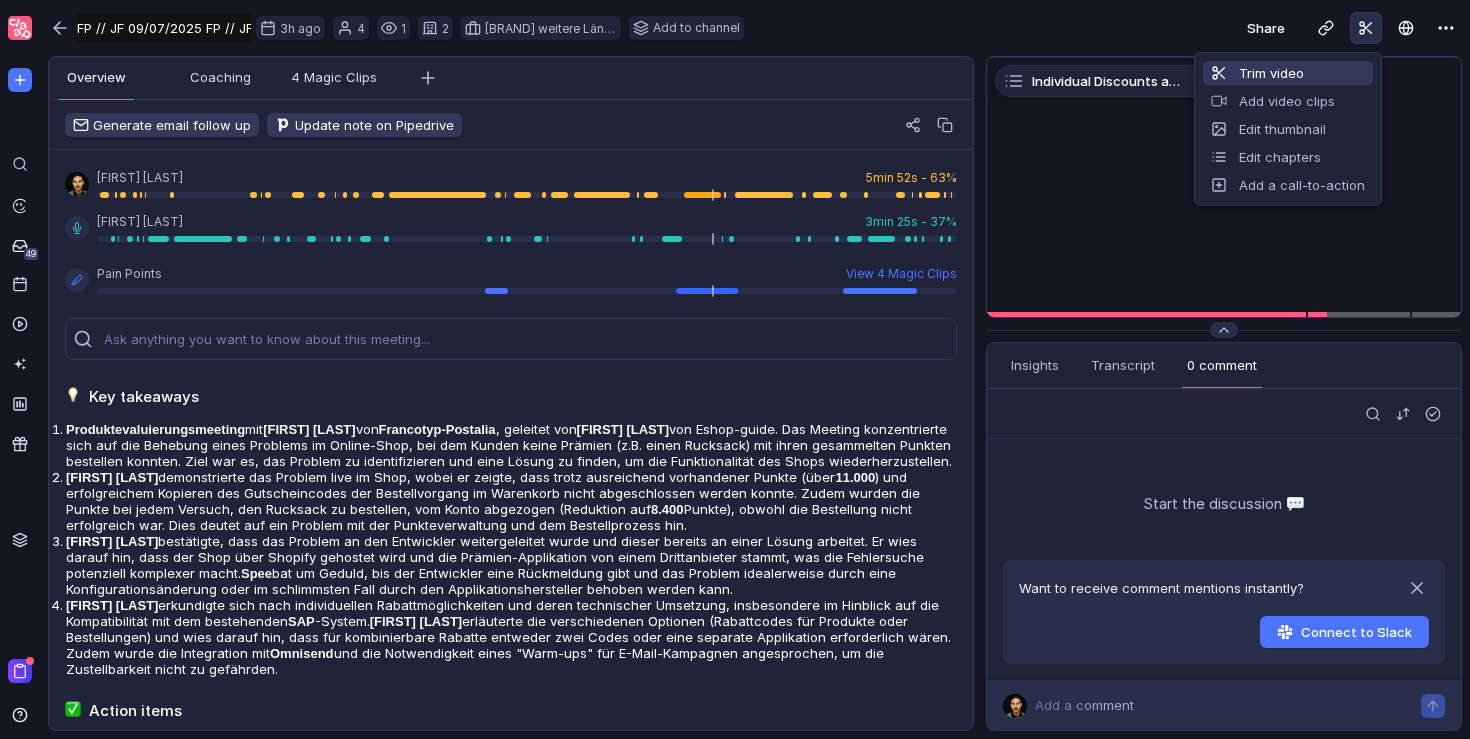 click on "Trim video" at bounding box center (1288, 73) 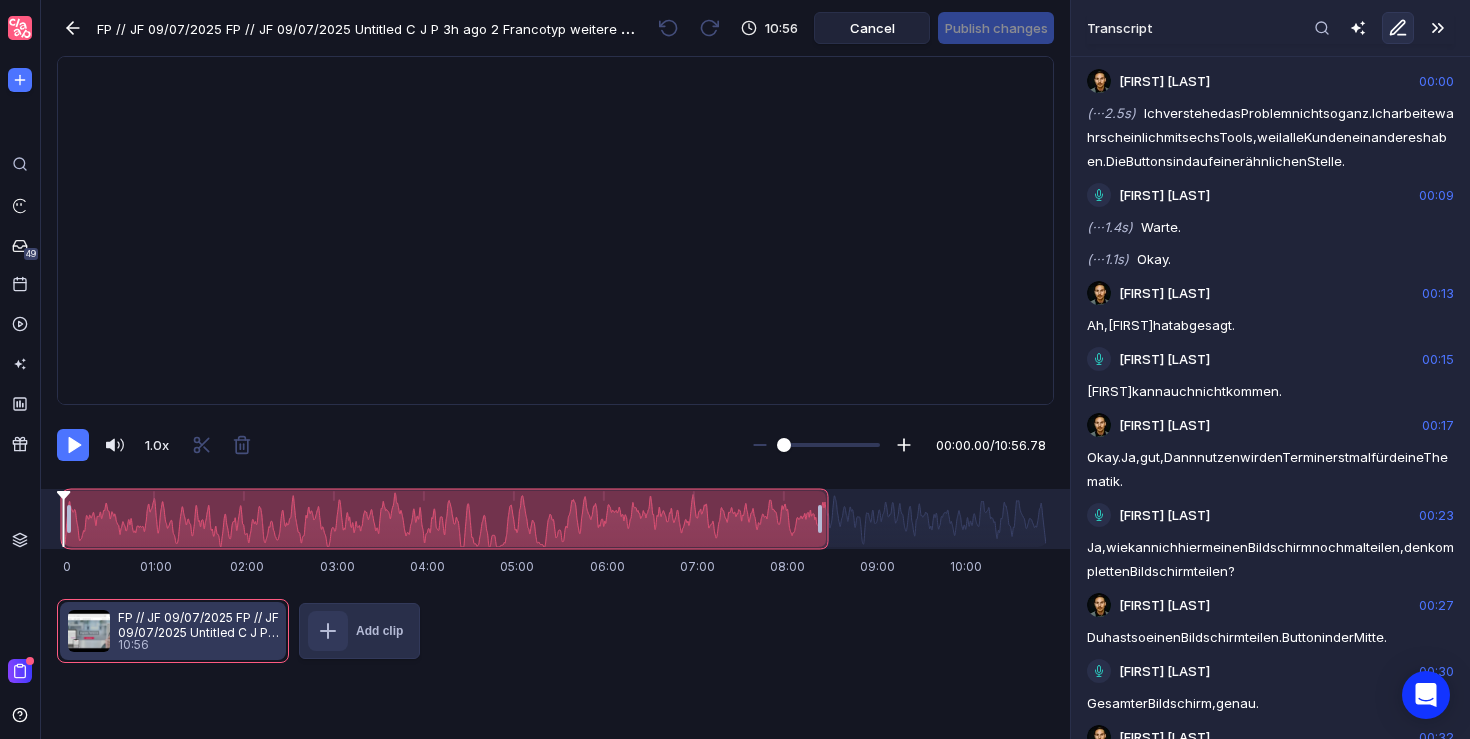 drag, startPoint x: 1043, startPoint y: 521, endPoint x: 819, endPoint y: 520, distance: 224.00223 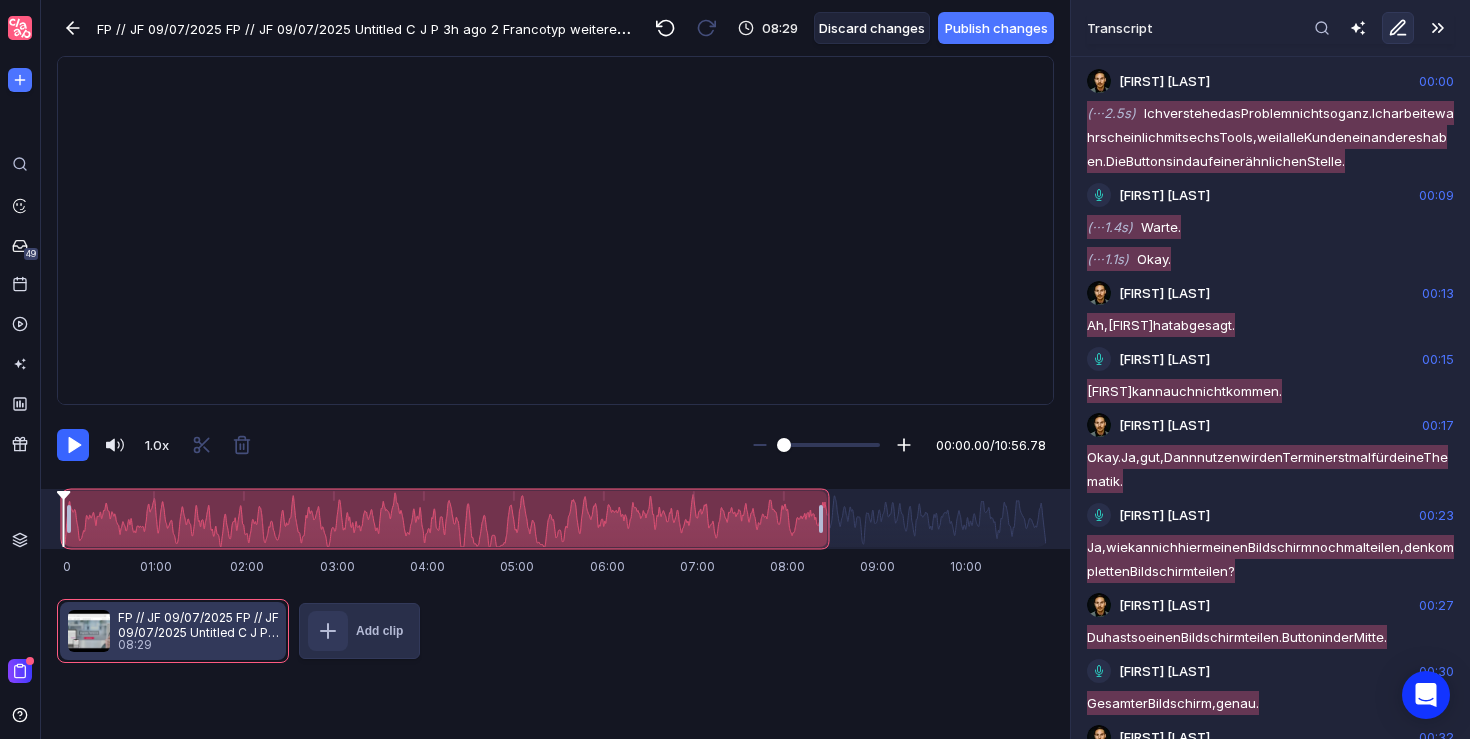 click at bounding box center [75, 445] 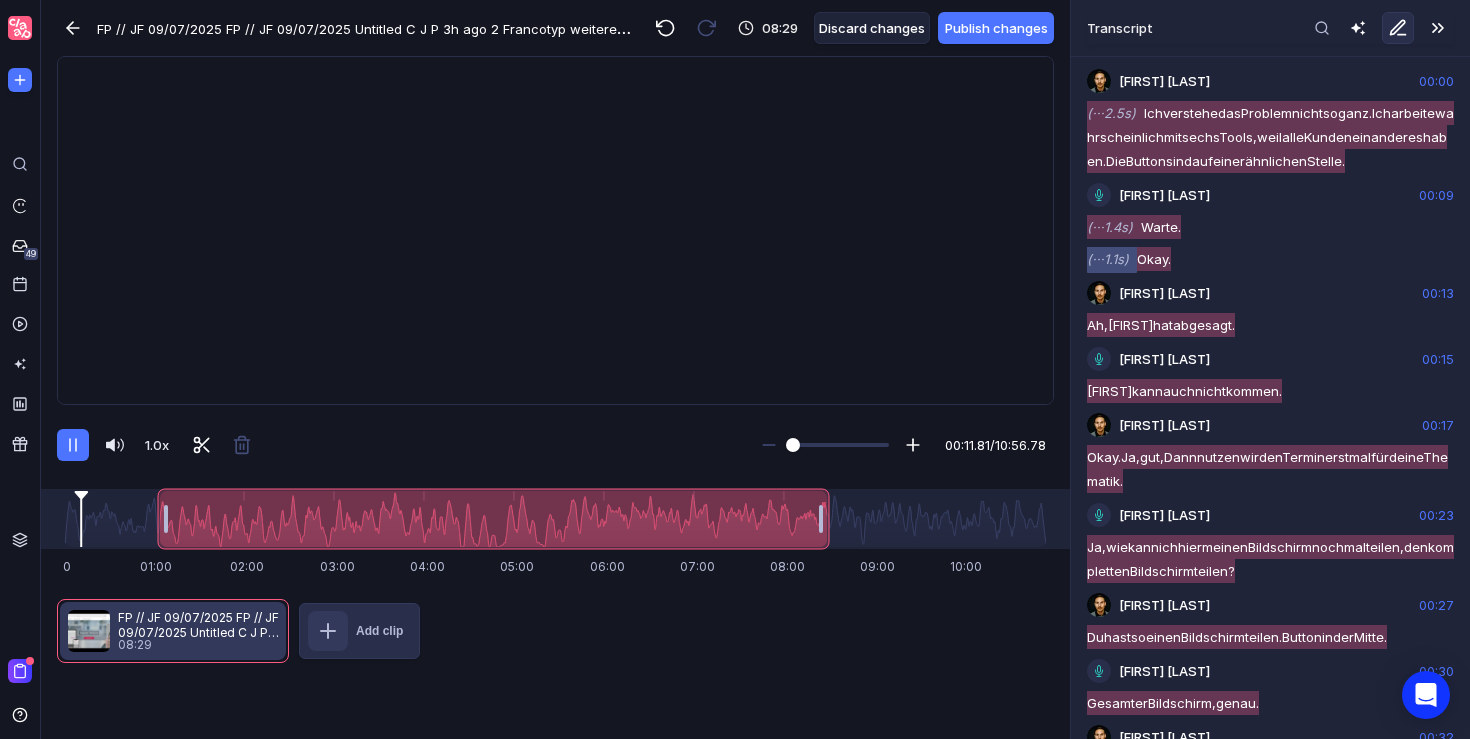 drag, startPoint x: 63, startPoint y: 521, endPoint x: 164, endPoint y: 518, distance: 101.04455 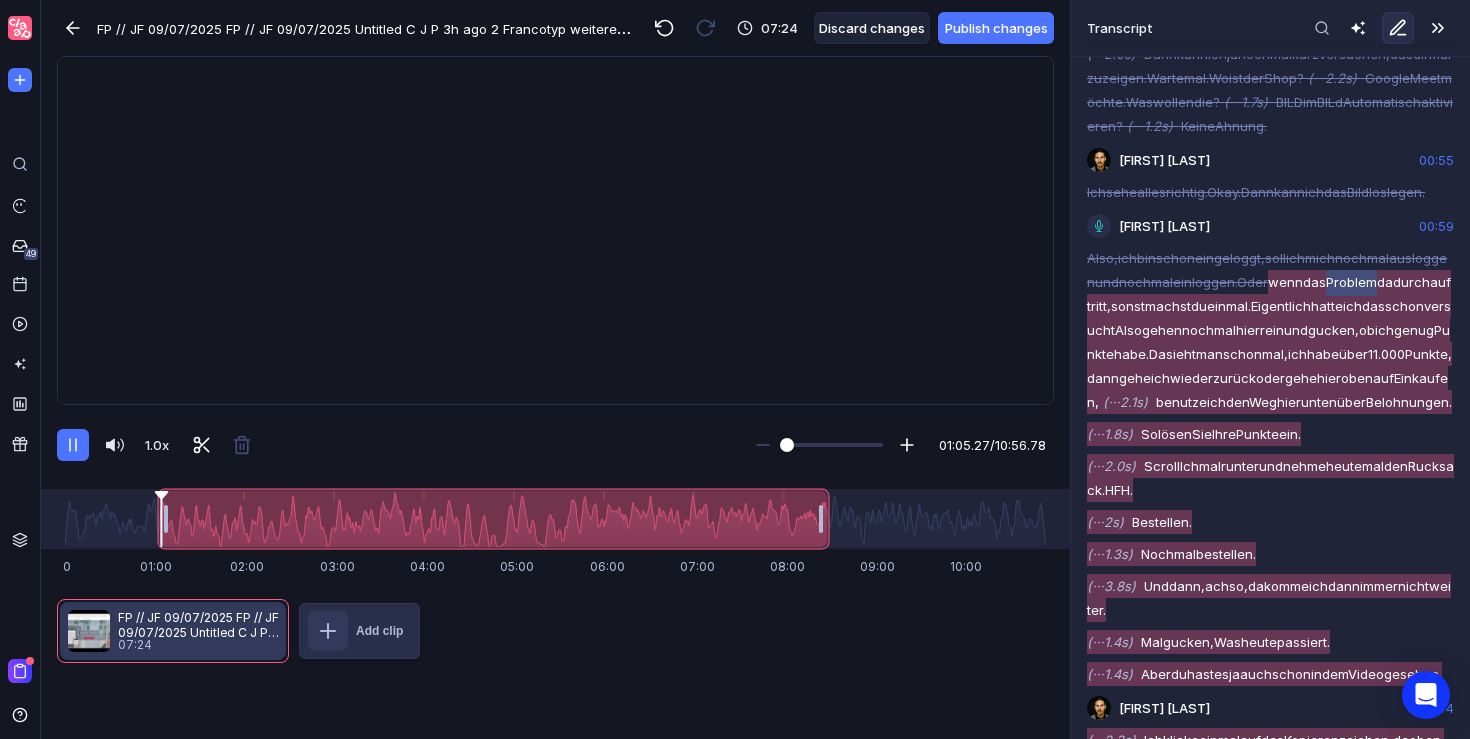 scroll, scrollTop: 917, scrollLeft: 0, axis: vertical 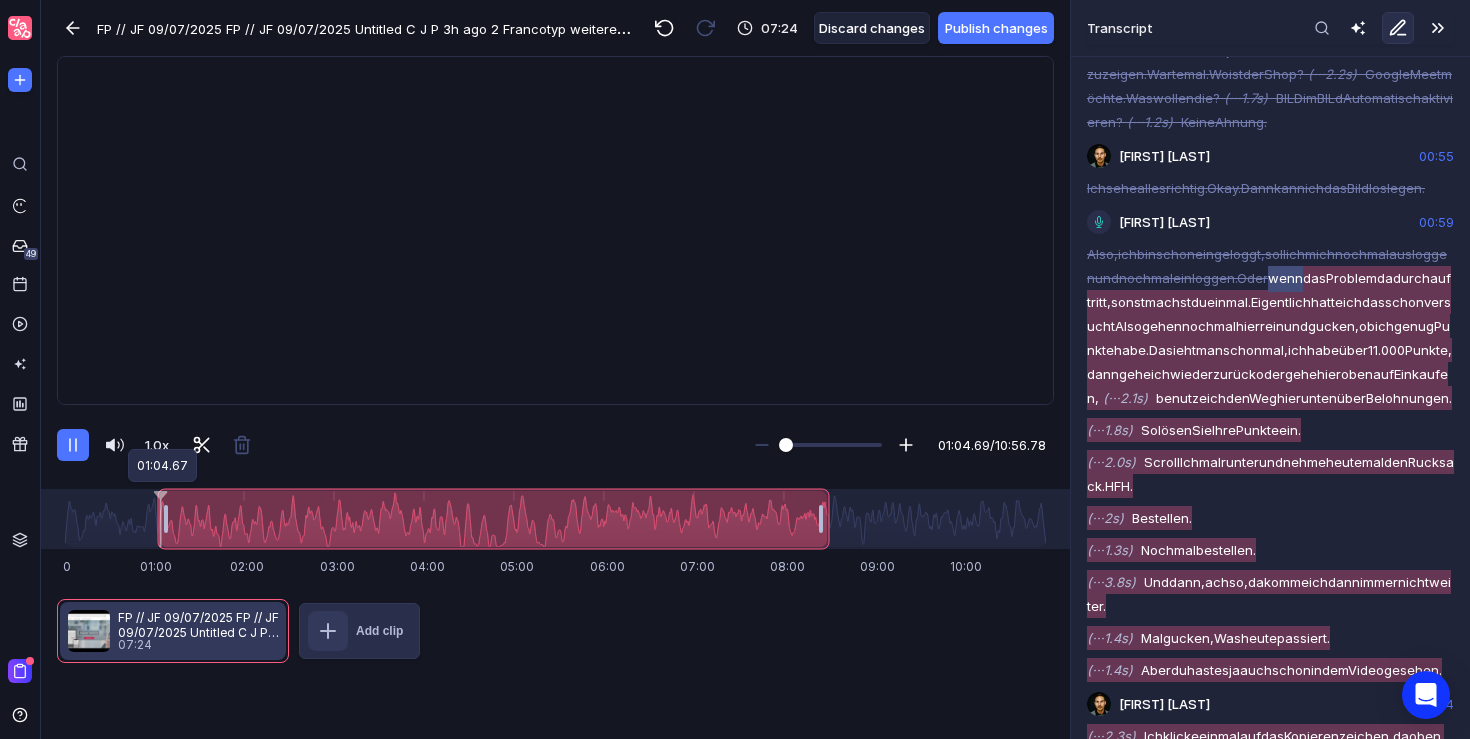 drag, startPoint x: 169, startPoint y: 518, endPoint x: 149, endPoint y: 519, distance: 20.024984 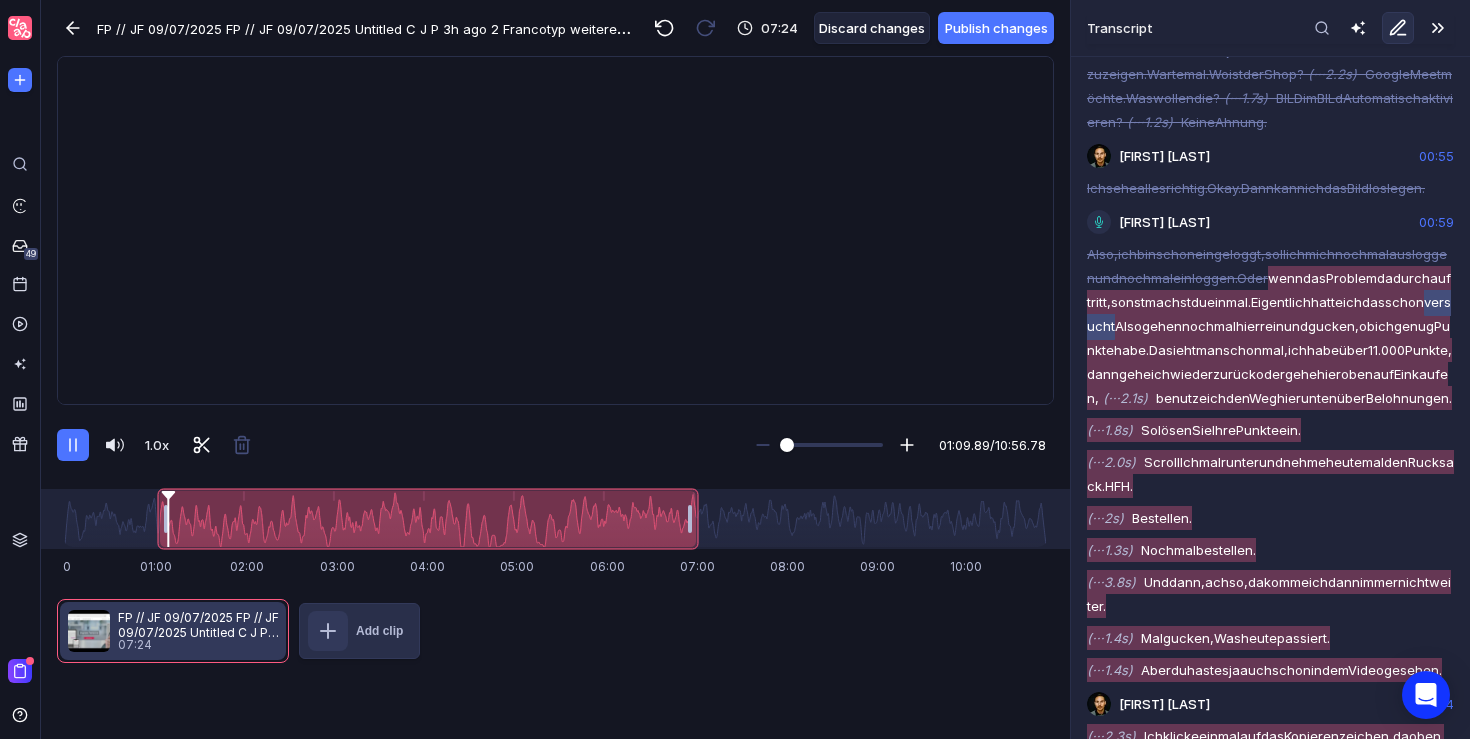 drag, startPoint x: 824, startPoint y: 520, endPoint x: 688, endPoint y: 524, distance: 136.0588 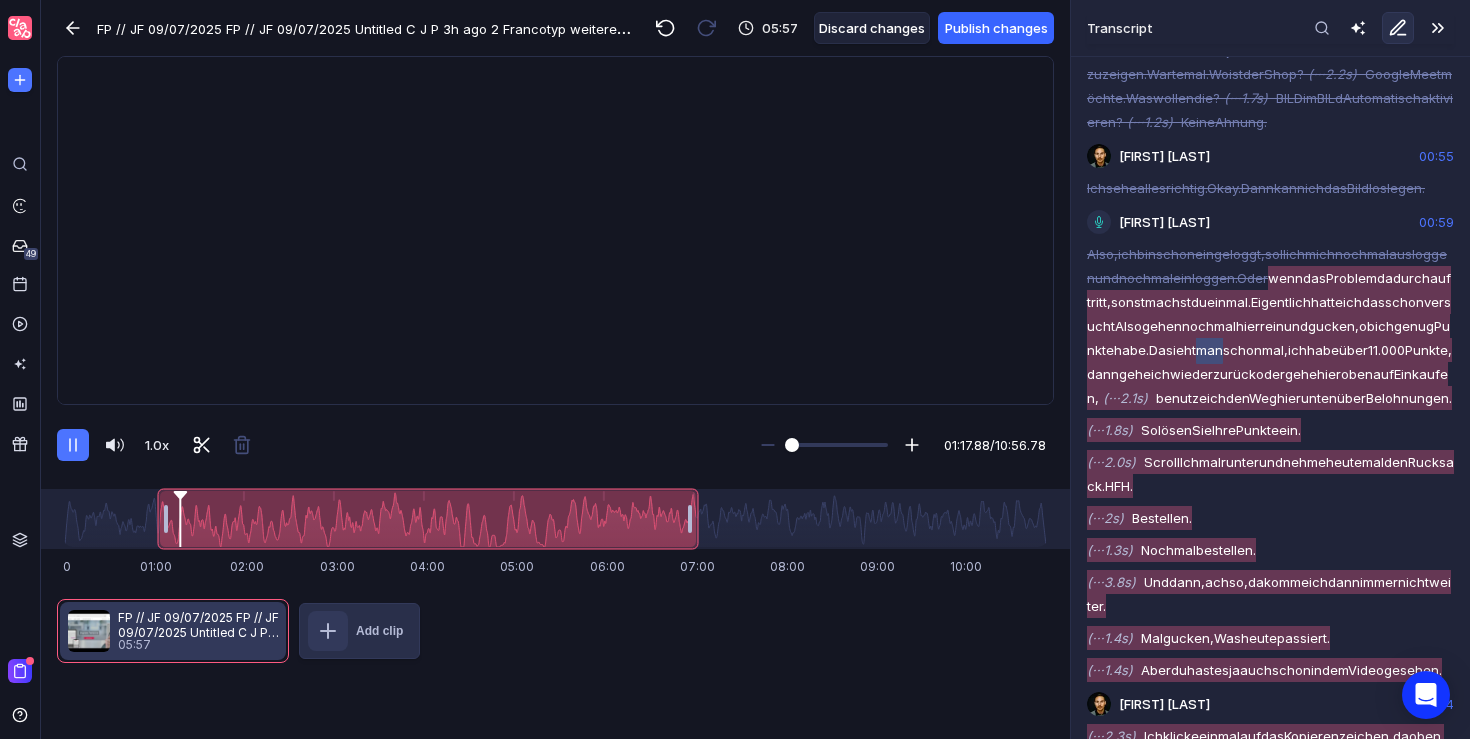 click on "Publish changes" at bounding box center [996, 28] 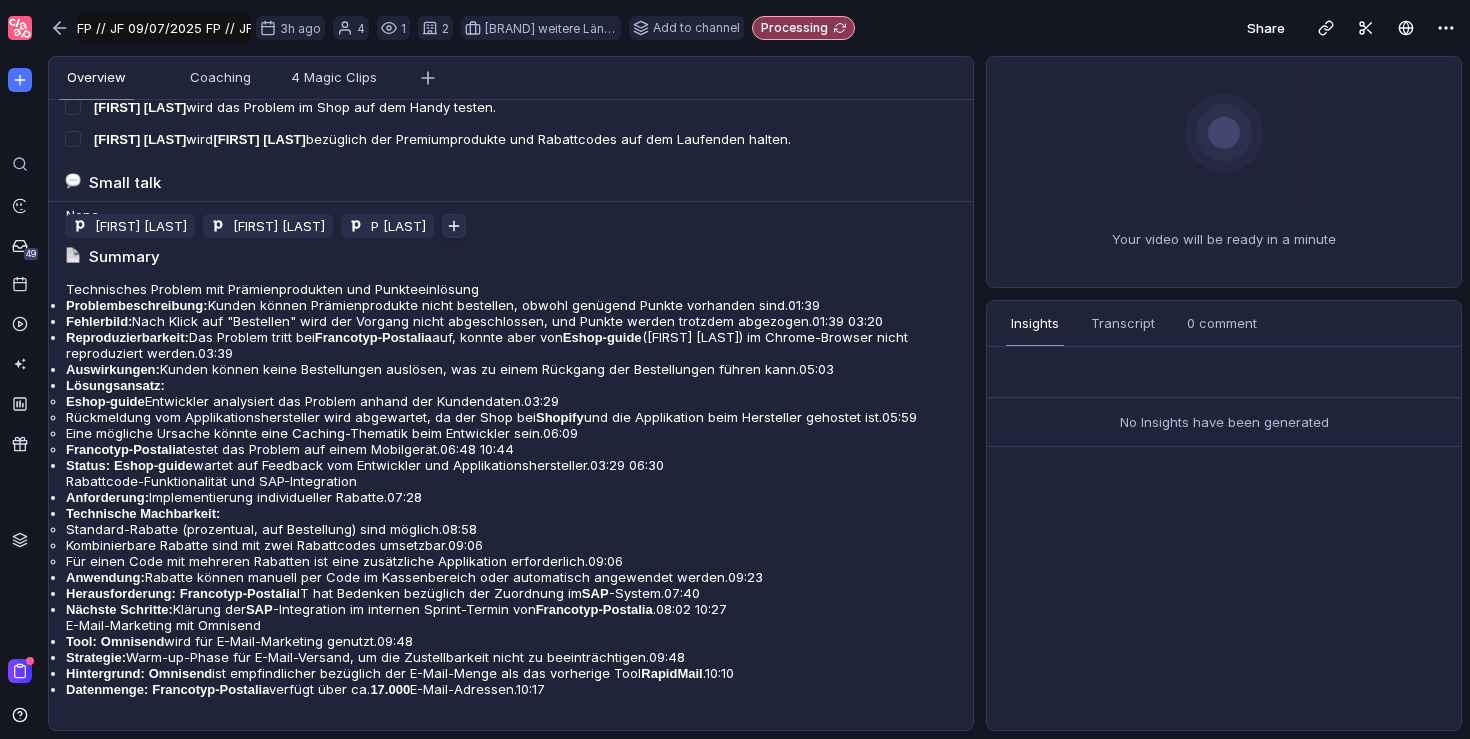 scroll, scrollTop: 0, scrollLeft: 0, axis: both 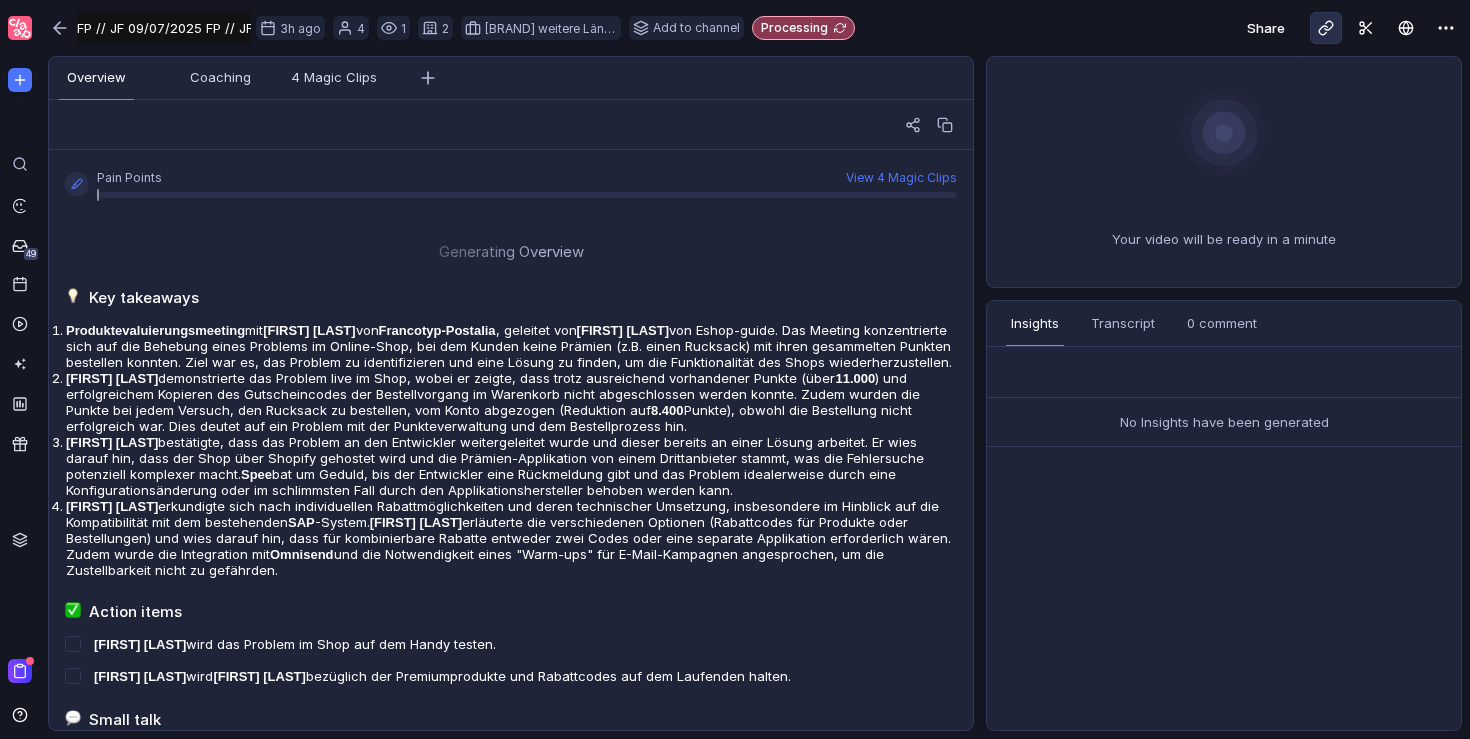 click at bounding box center [1326, 28] 